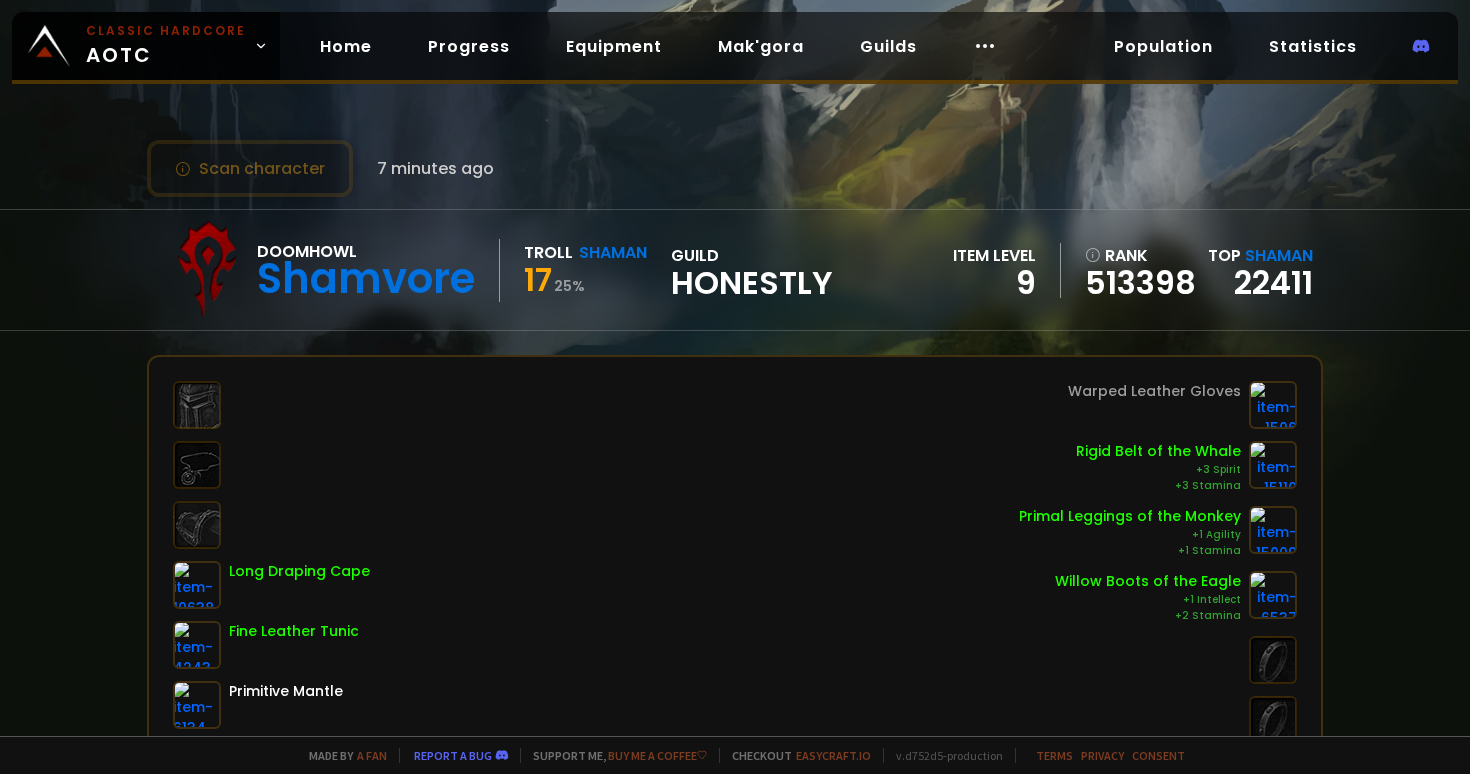 scroll, scrollTop: 0, scrollLeft: 0, axis: both 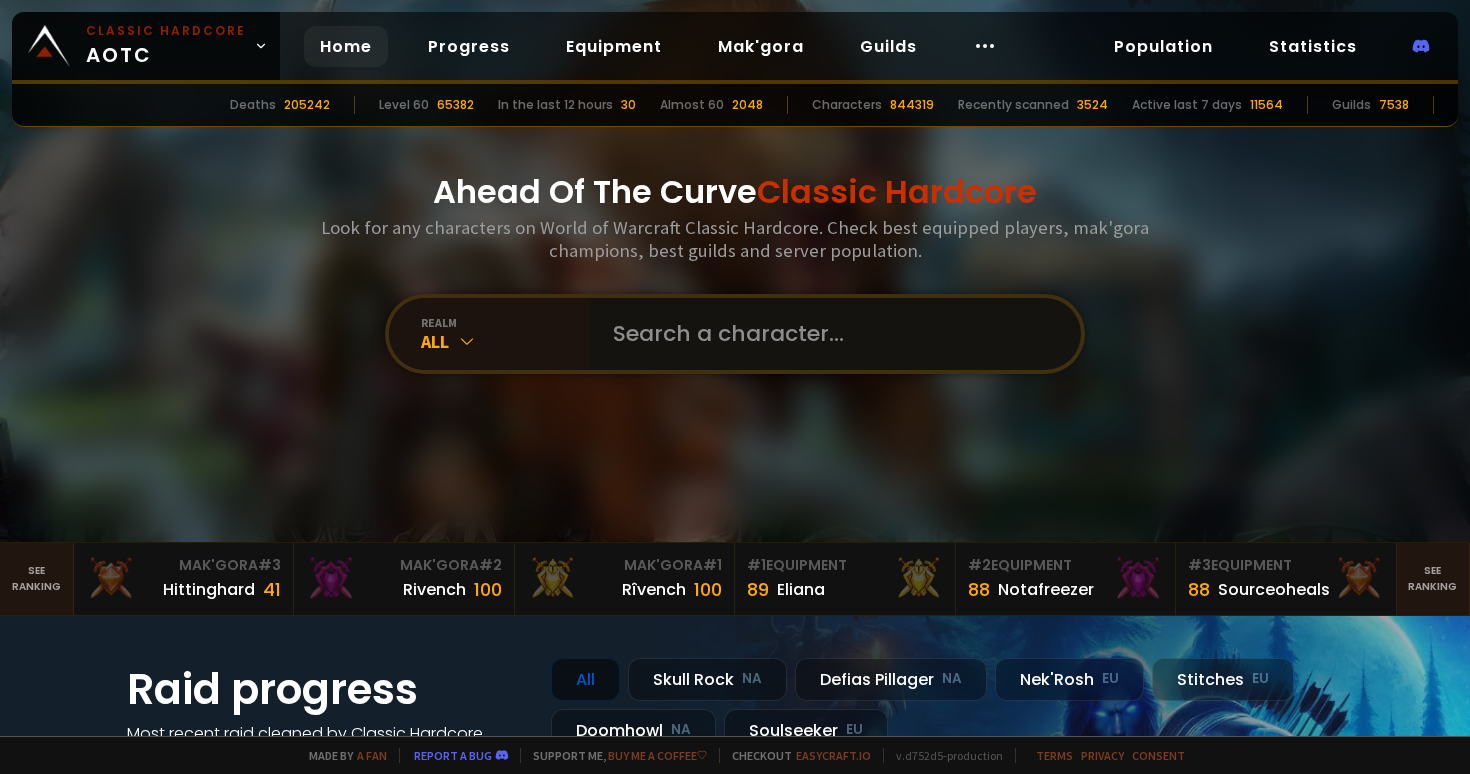 click at bounding box center (829, 334) 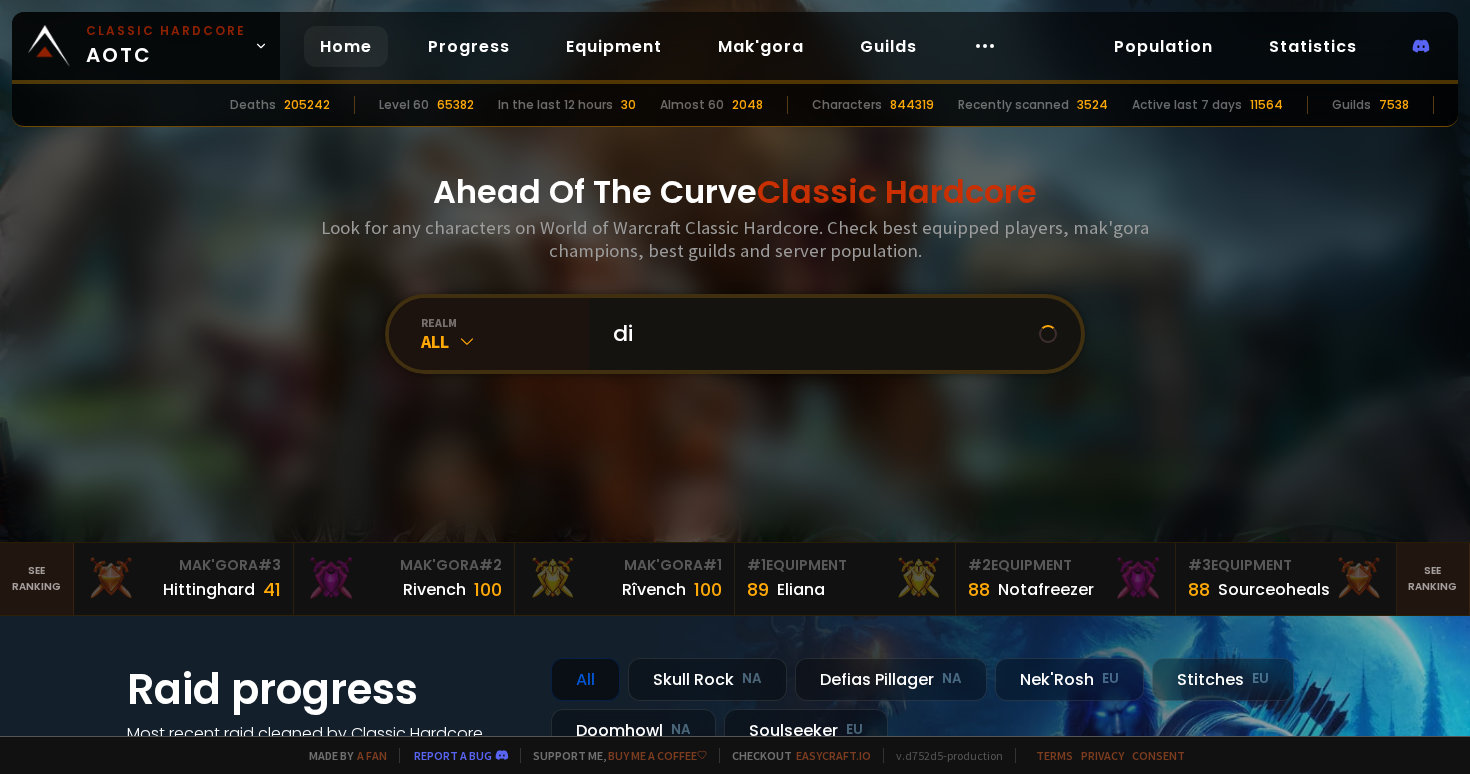 type on "d" 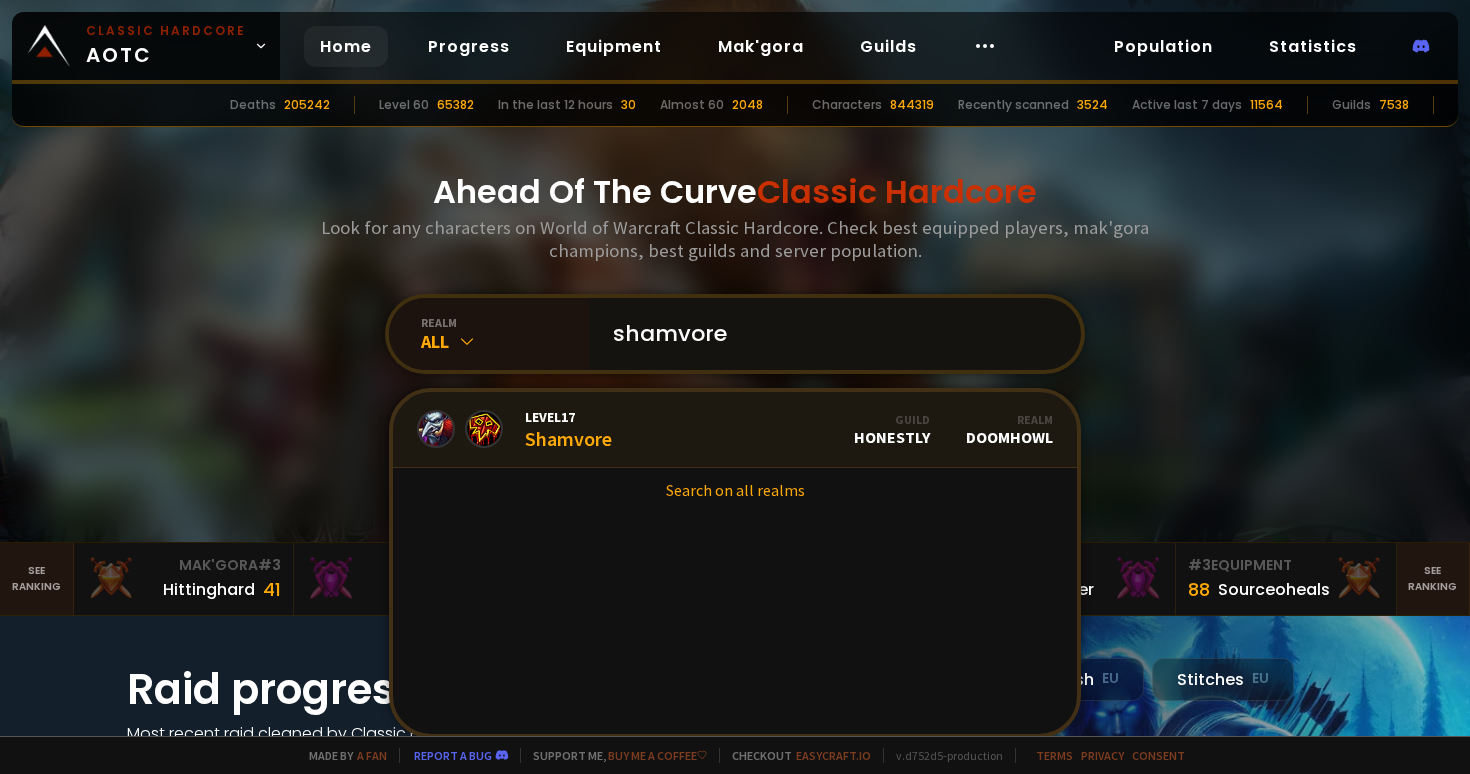 type on "shamvore" 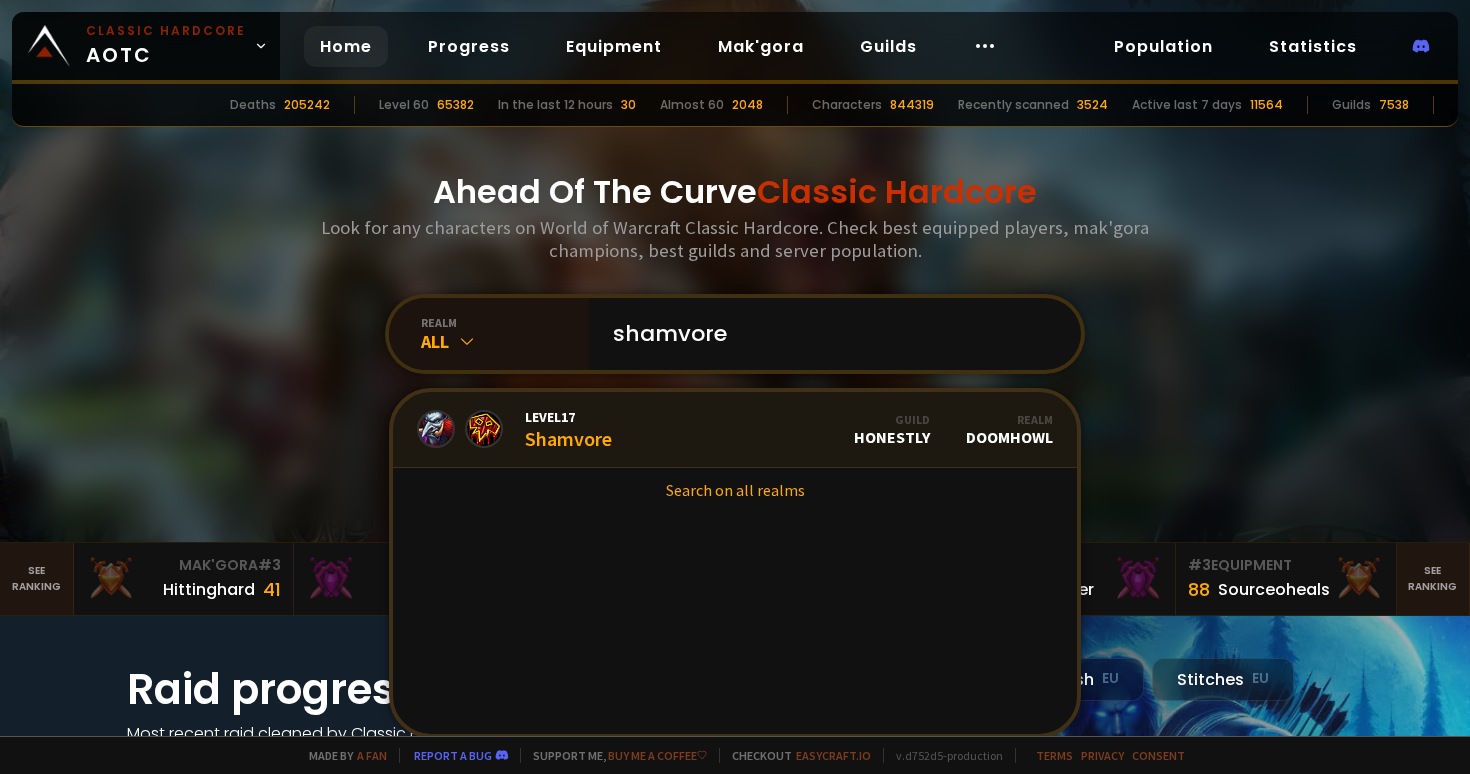 click on "Level  17 Shamvore Guild Honestly Realm Doomhowl" at bounding box center [735, 430] 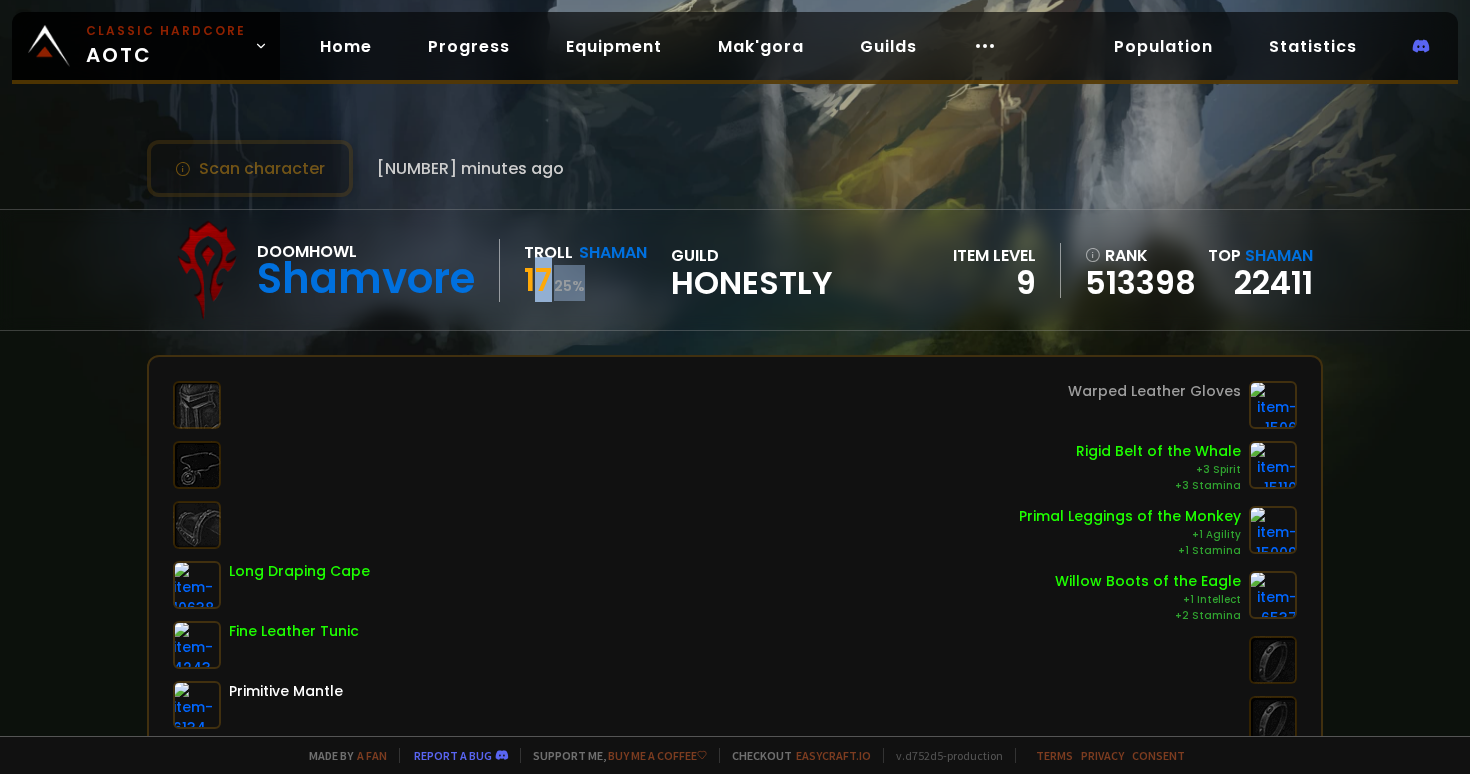 drag, startPoint x: 534, startPoint y: 279, endPoint x: 591, endPoint y: 296, distance: 59.48109 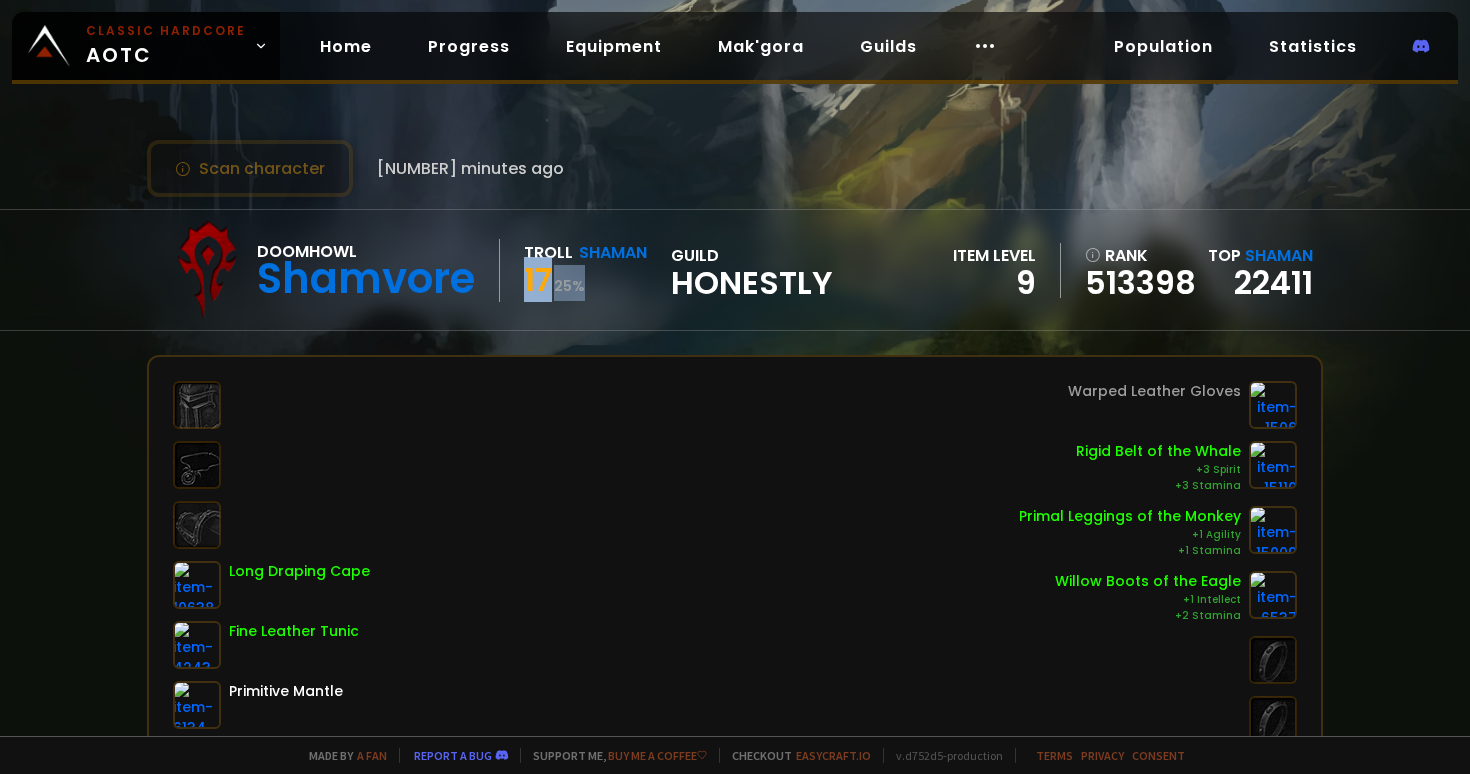 drag, startPoint x: 591, startPoint y: 284, endPoint x: 526, endPoint y: 284, distance: 65 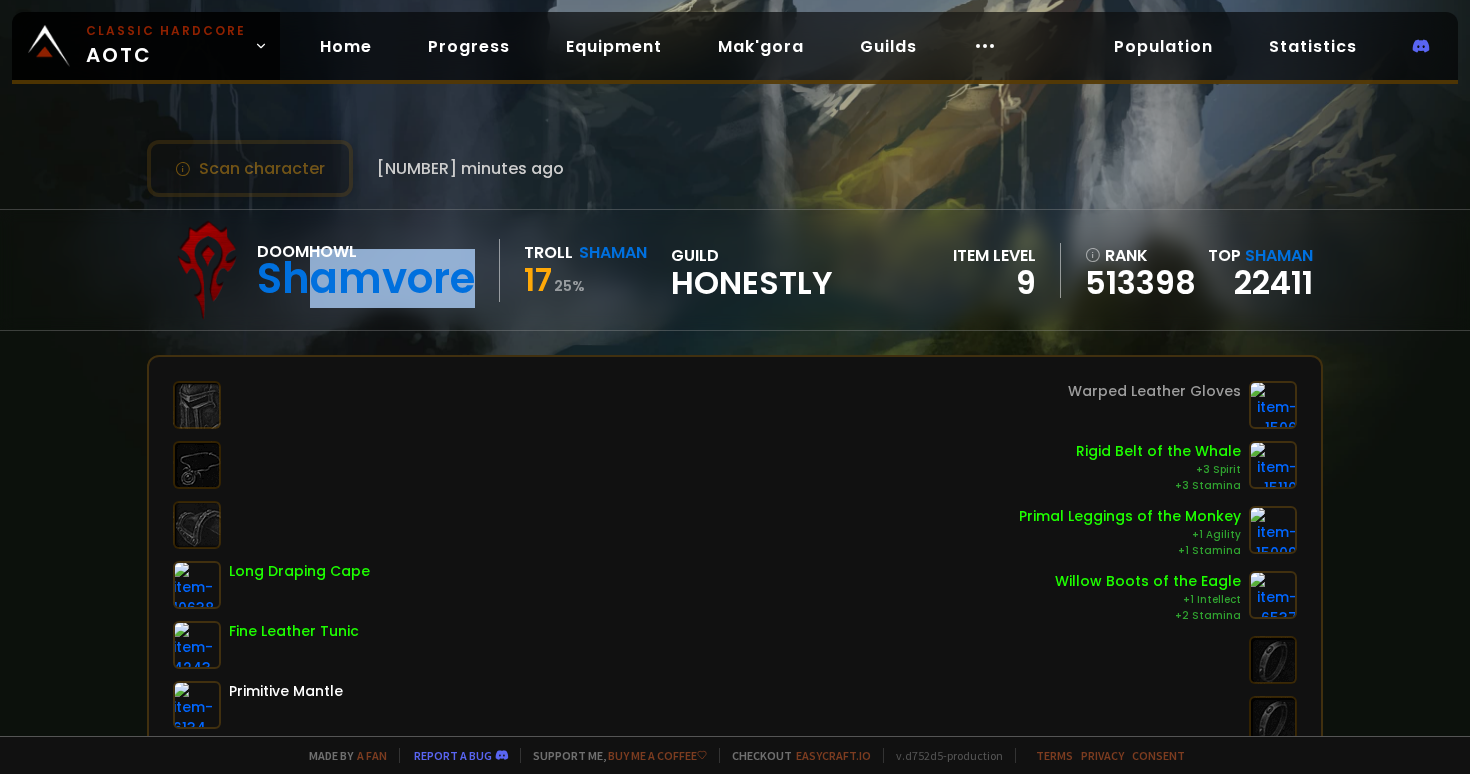 drag, startPoint x: 481, startPoint y: 282, endPoint x: 296, endPoint y: 282, distance: 185 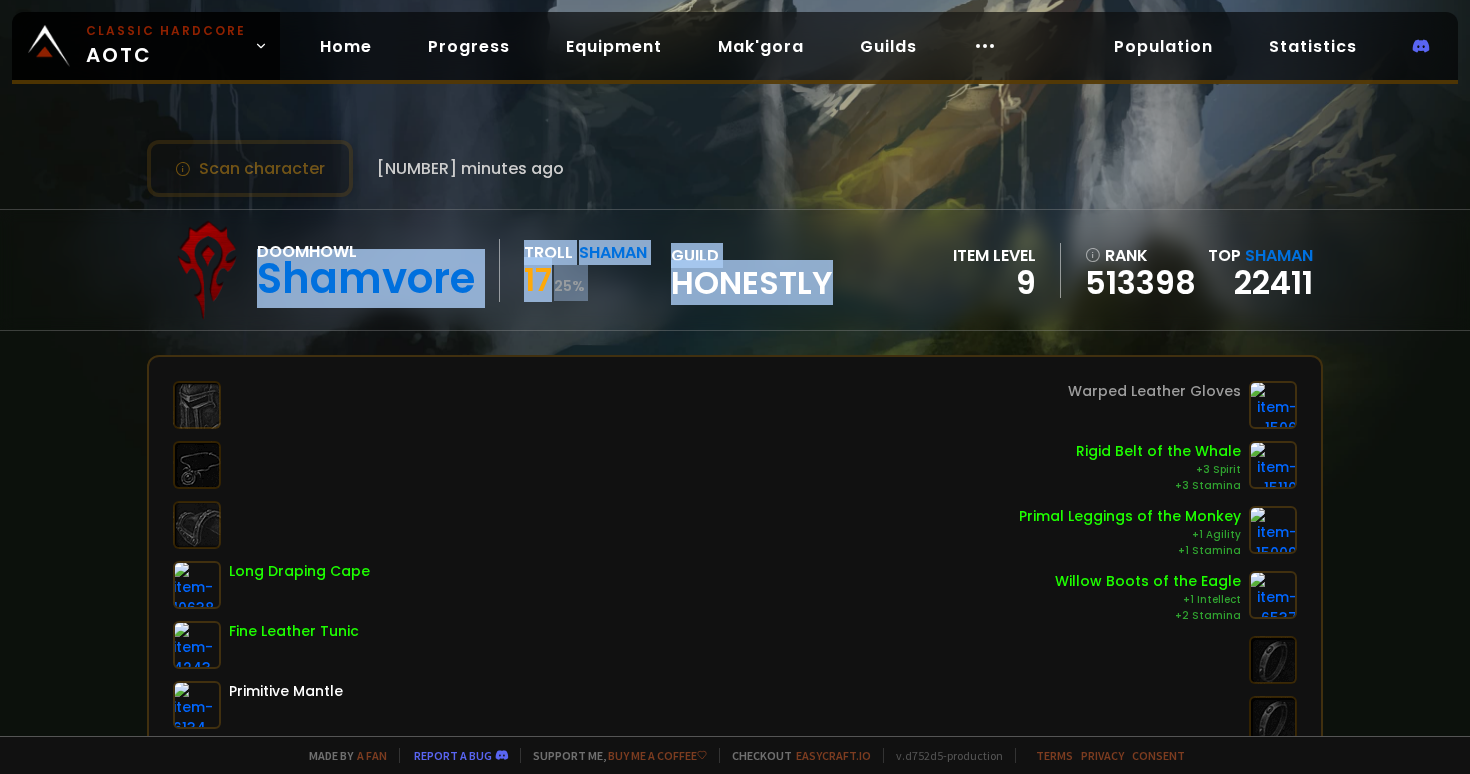 drag, startPoint x: 262, startPoint y: 282, endPoint x: 849, endPoint y: 277, distance: 587.0213 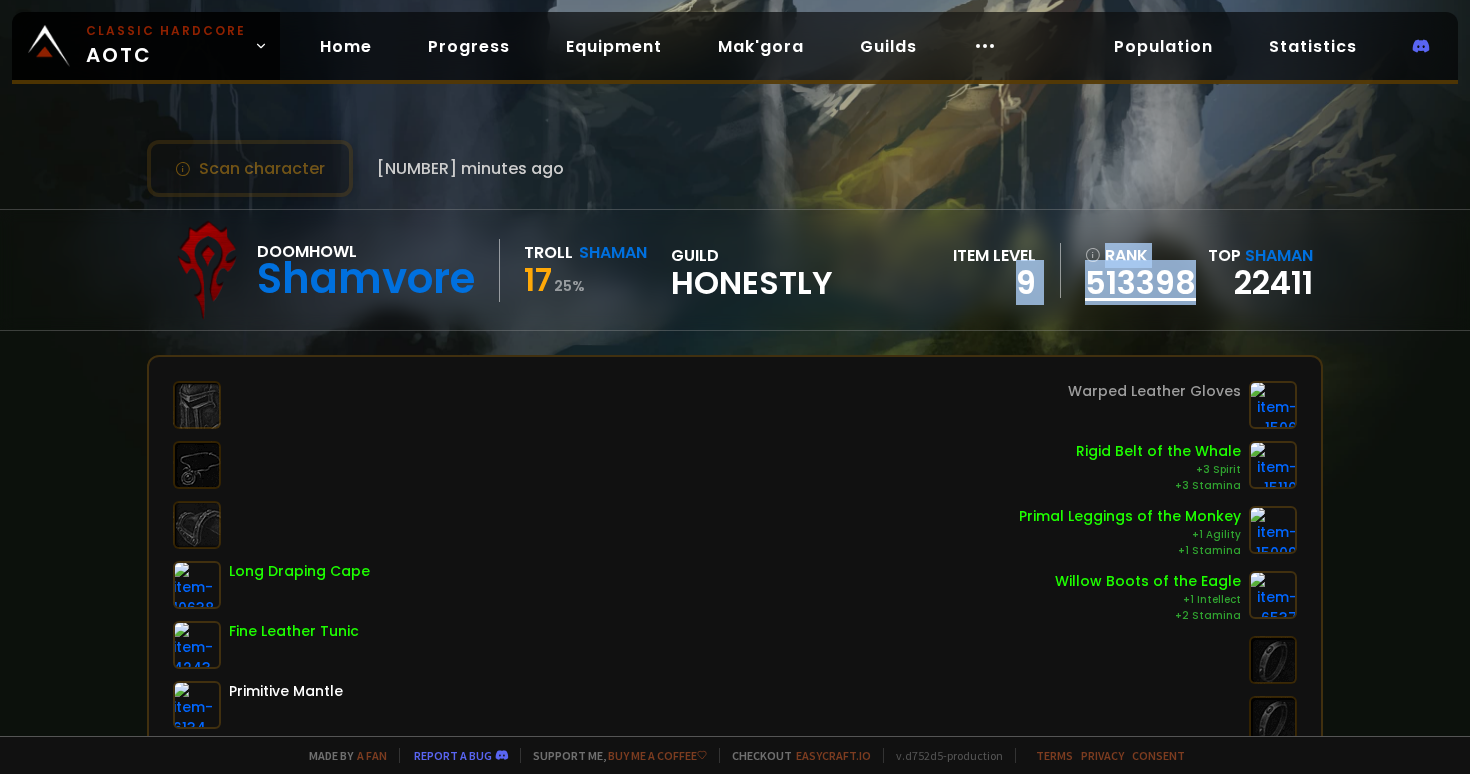 drag, startPoint x: 948, startPoint y: 276, endPoint x: 1194, endPoint y: 298, distance: 246.98178 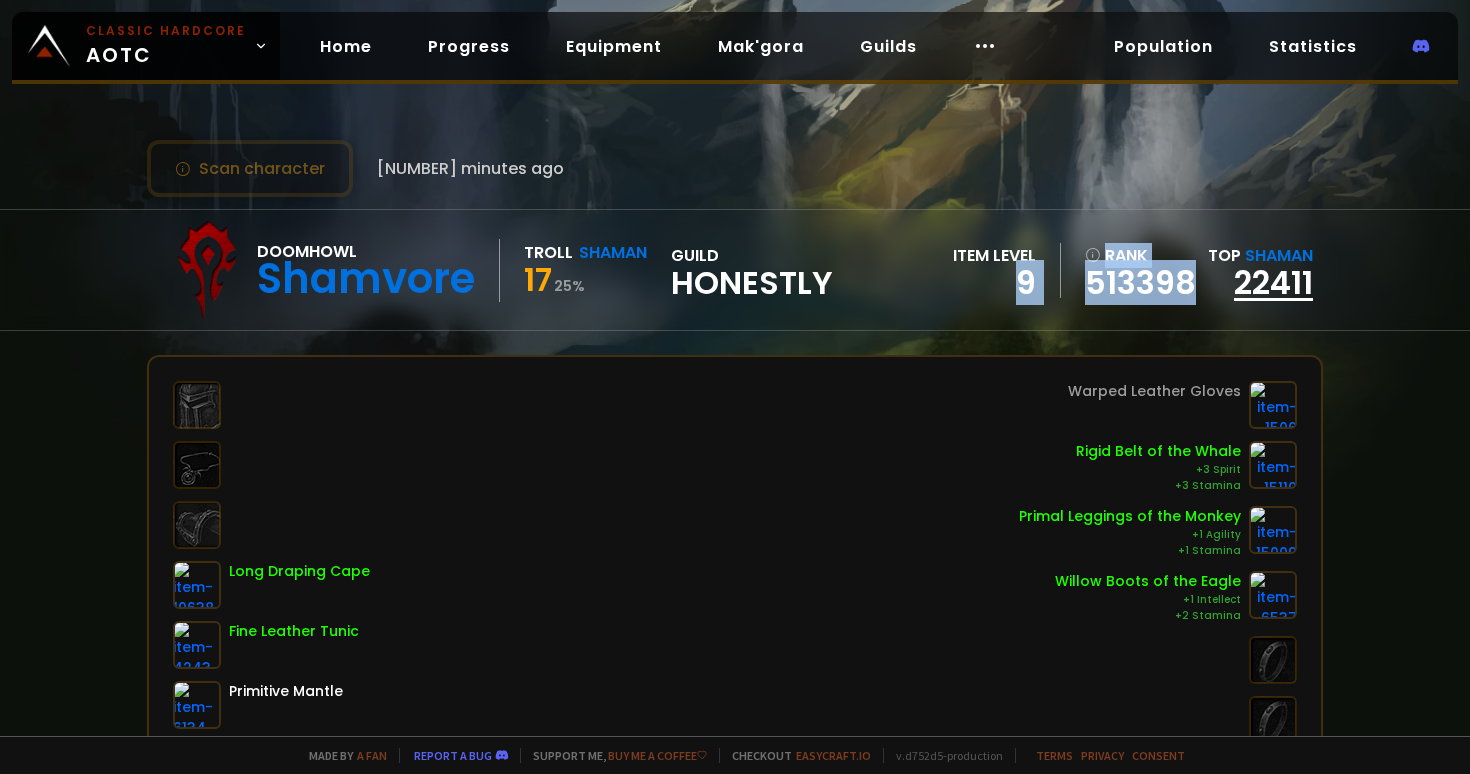 click on "22411" at bounding box center (1273, 282) 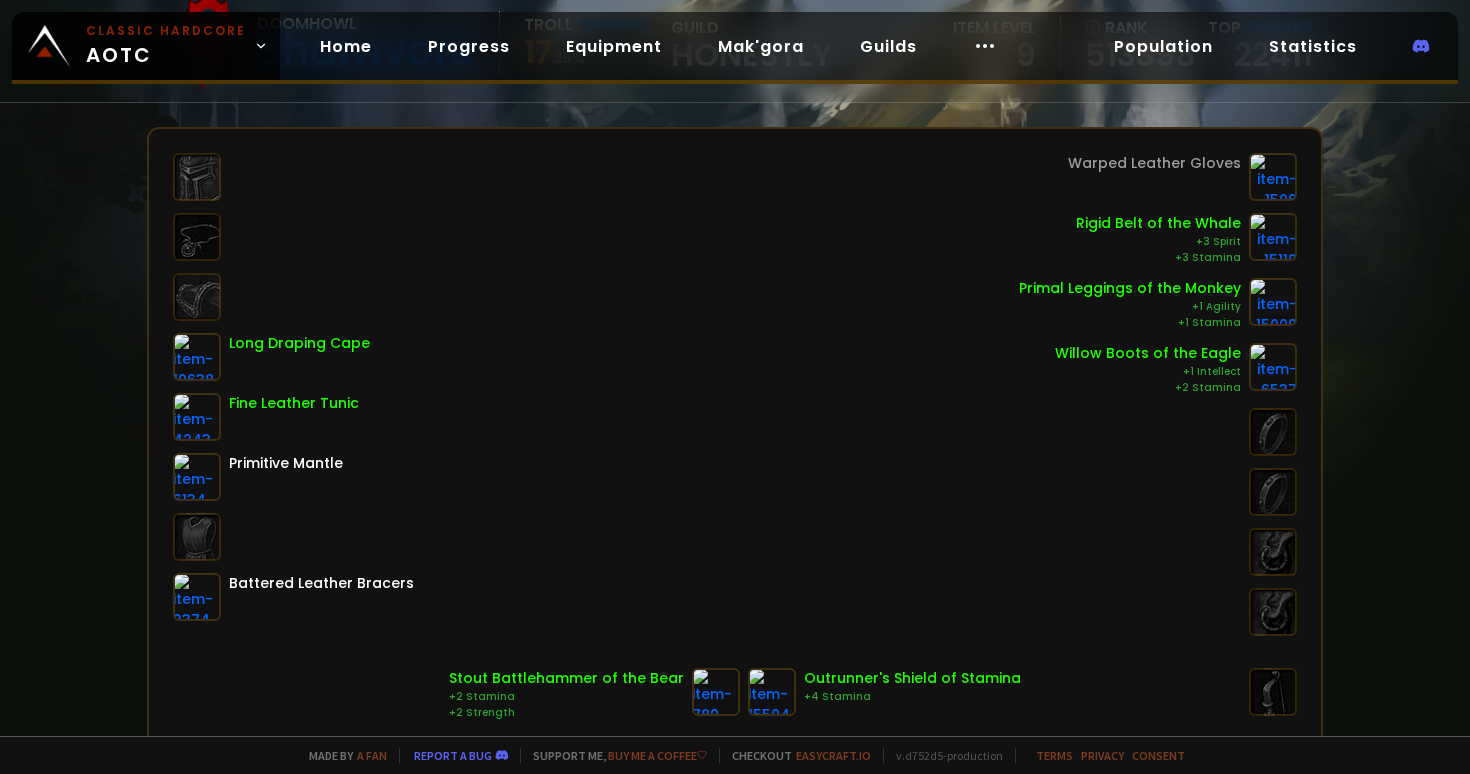 scroll, scrollTop: 0, scrollLeft: 0, axis: both 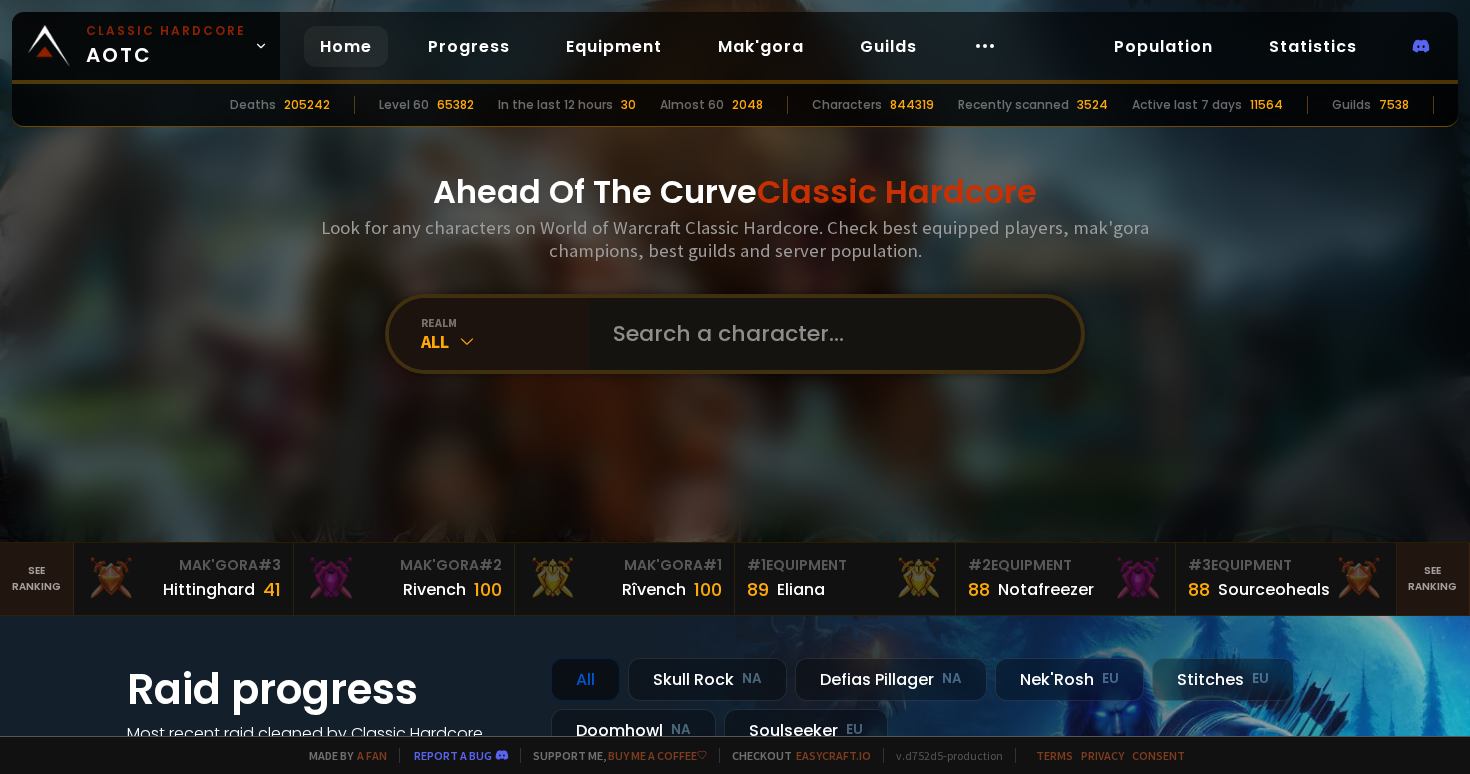 click at bounding box center (829, 334) 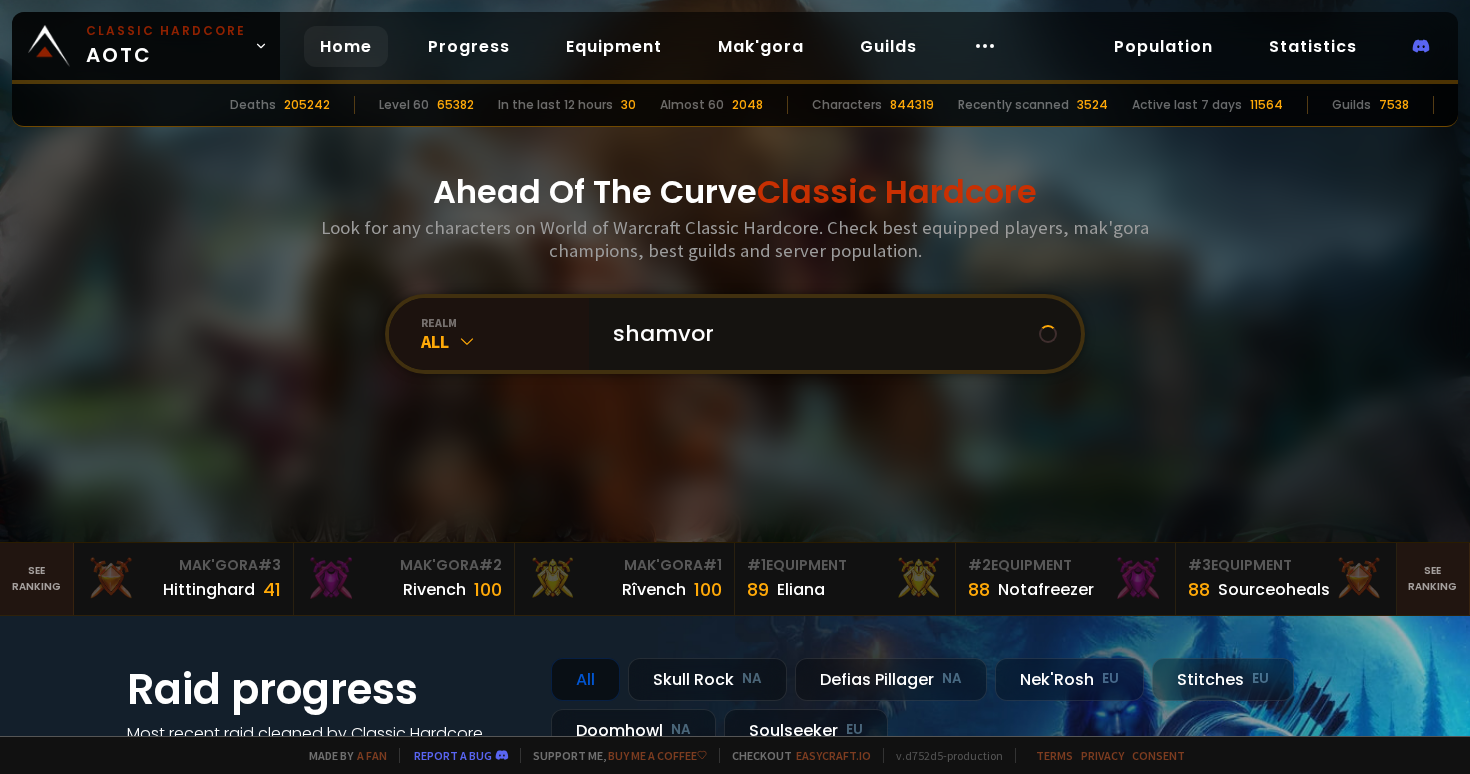type on "shamvore" 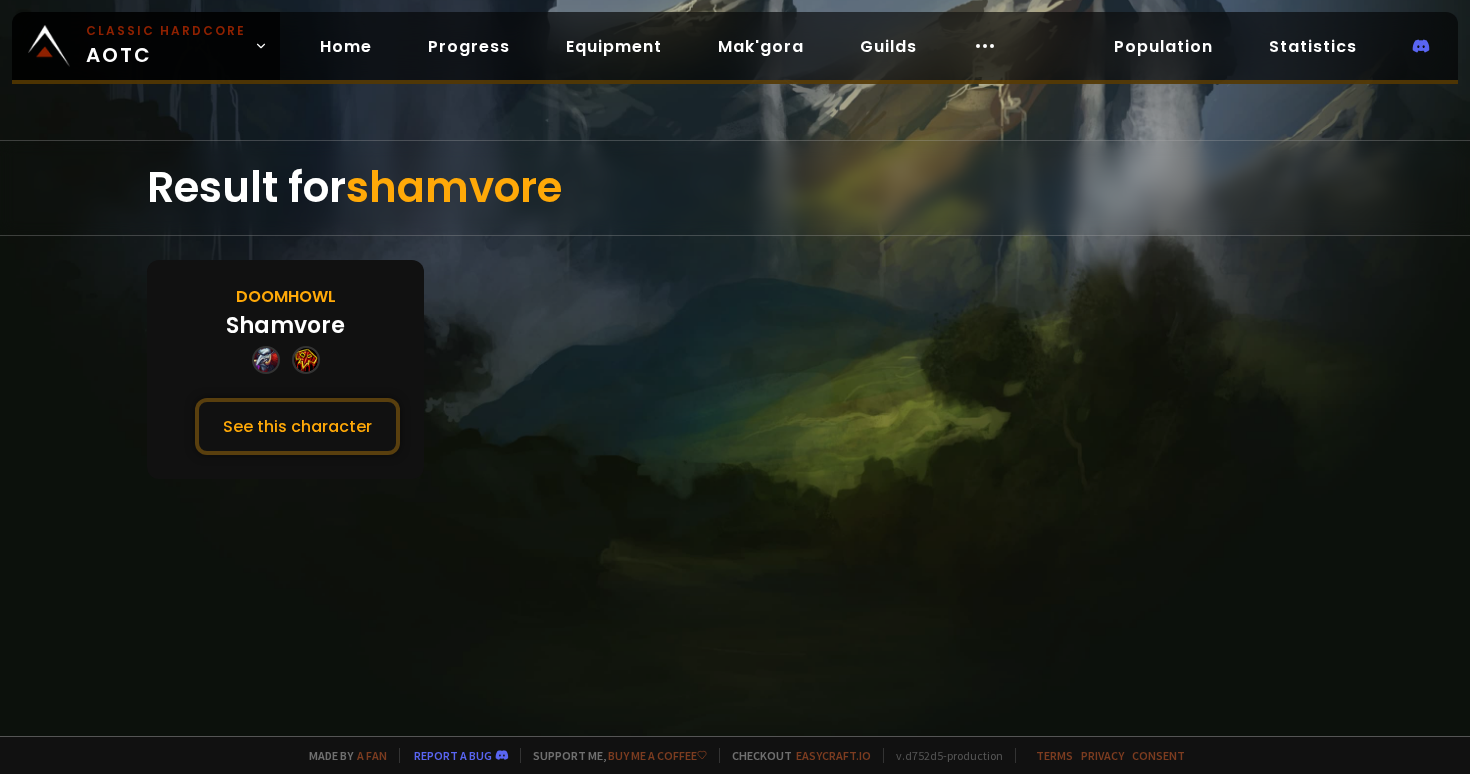 click on "Doomhowl Shamvore See this character" at bounding box center (285, 369) 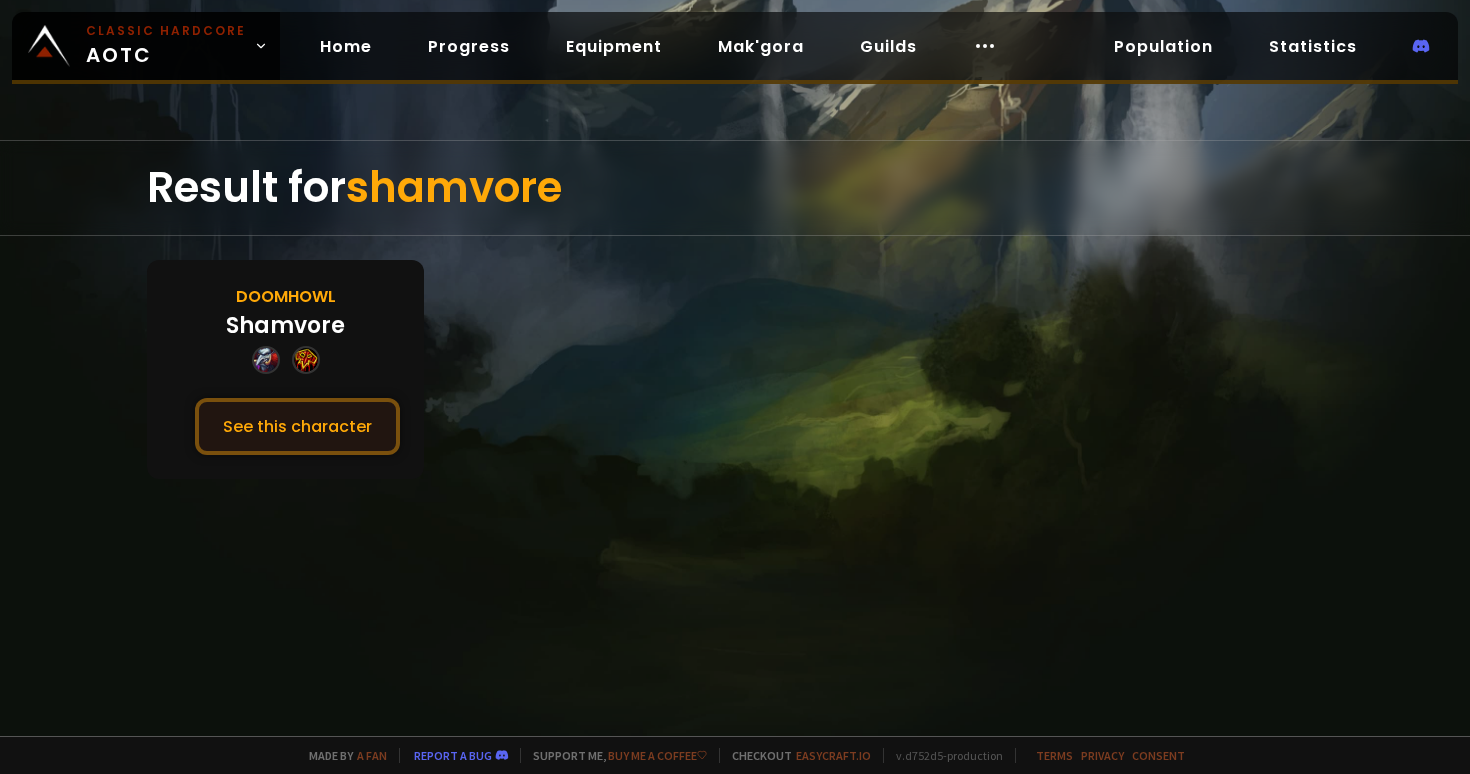 click on "See this character" at bounding box center [297, 426] 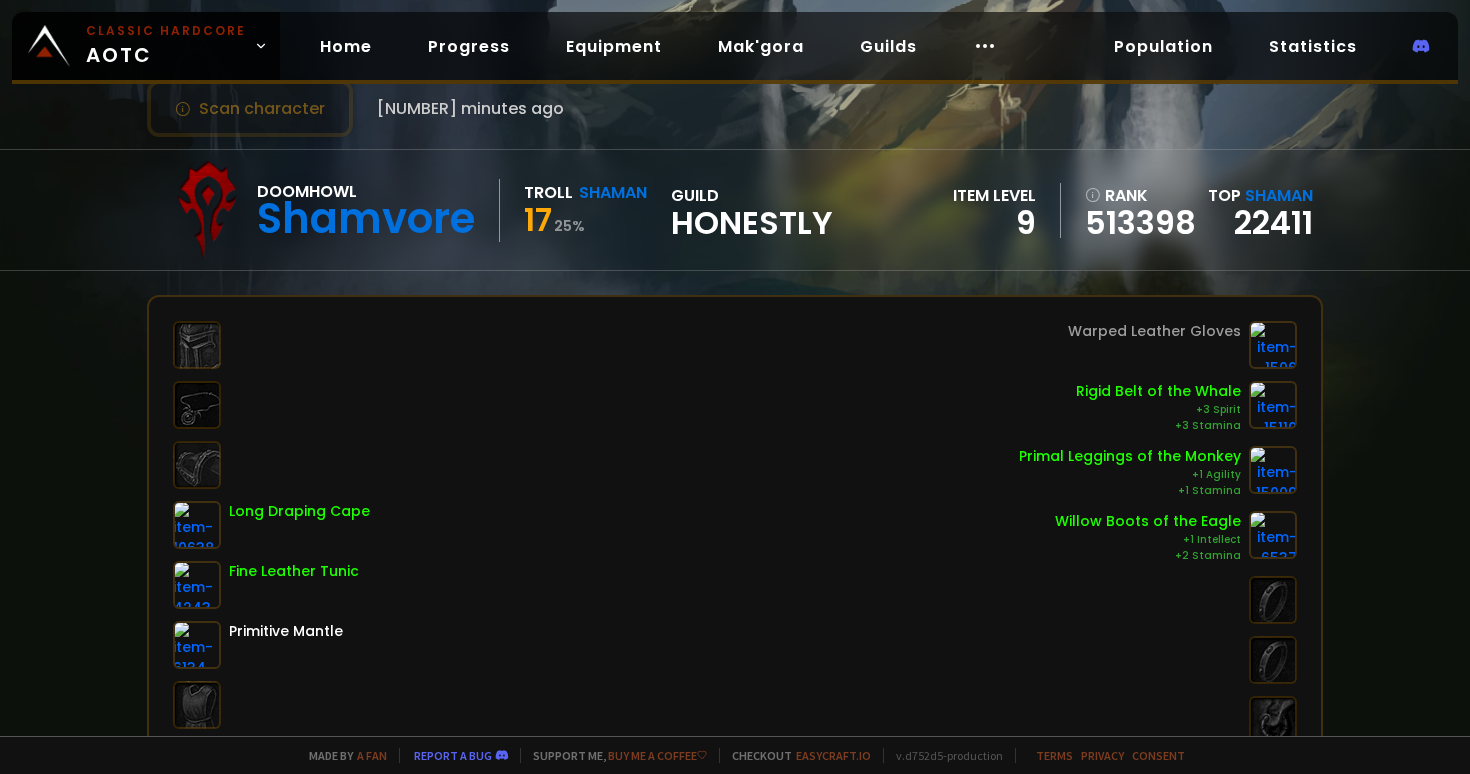 scroll, scrollTop: 0, scrollLeft: 0, axis: both 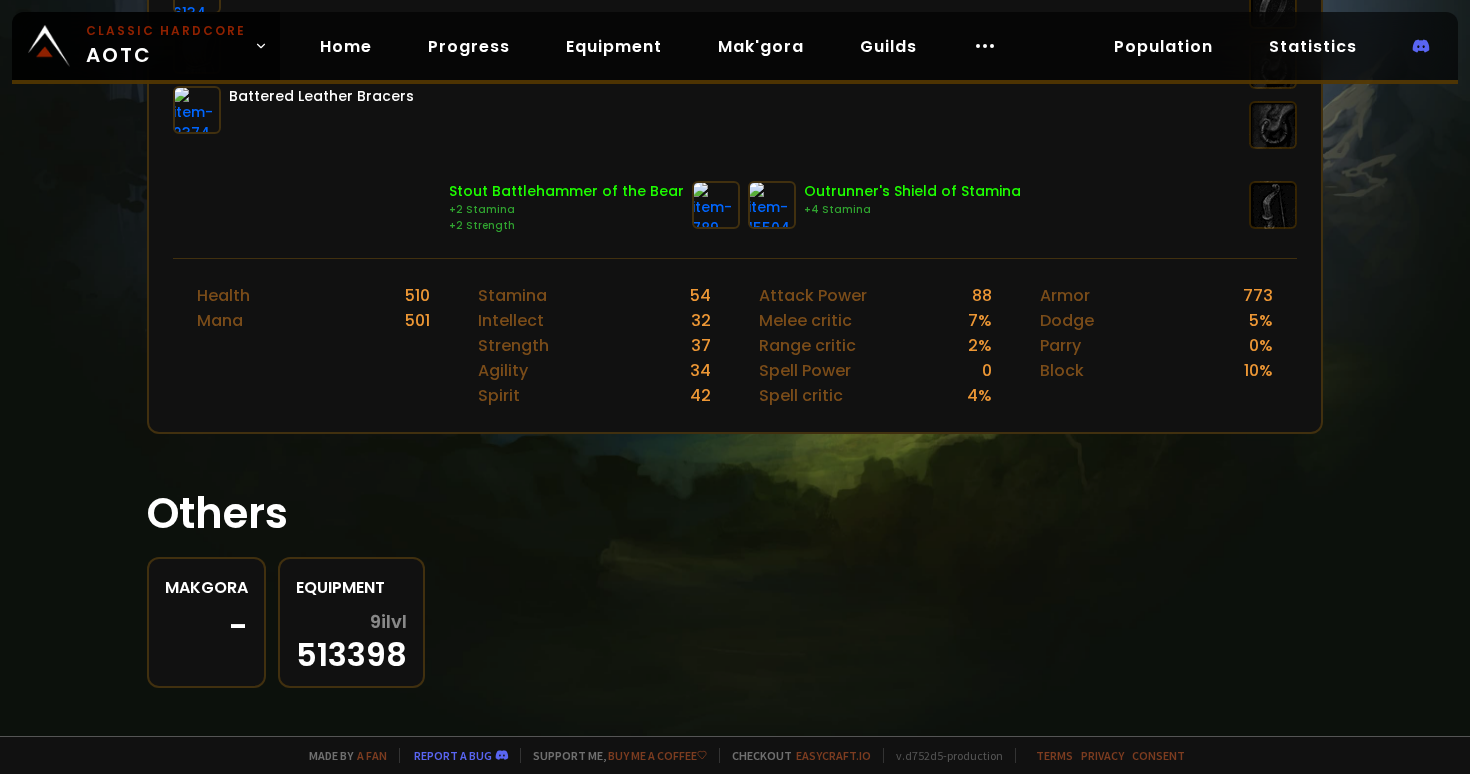 click on "-" at bounding box center (206, 627) 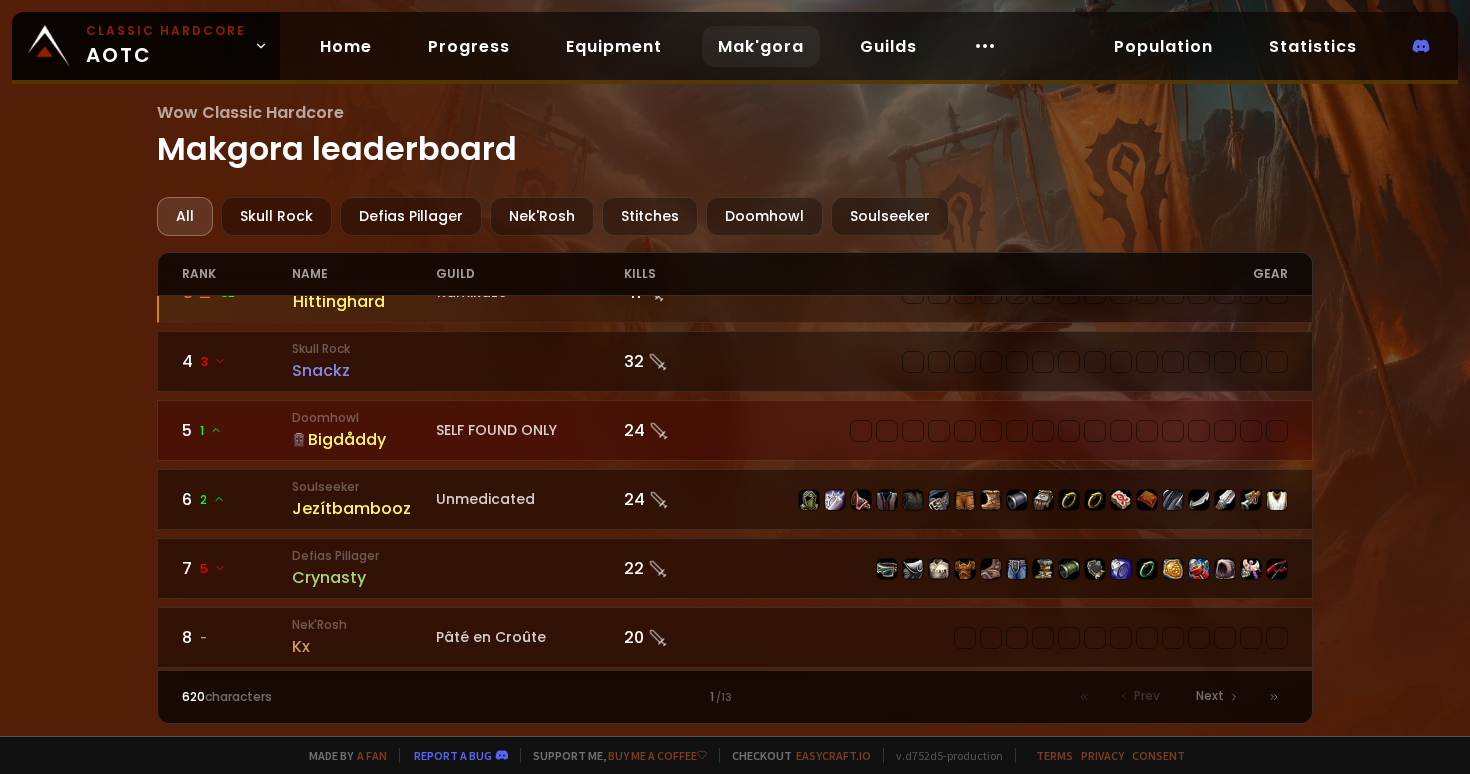 scroll, scrollTop: 0, scrollLeft: 0, axis: both 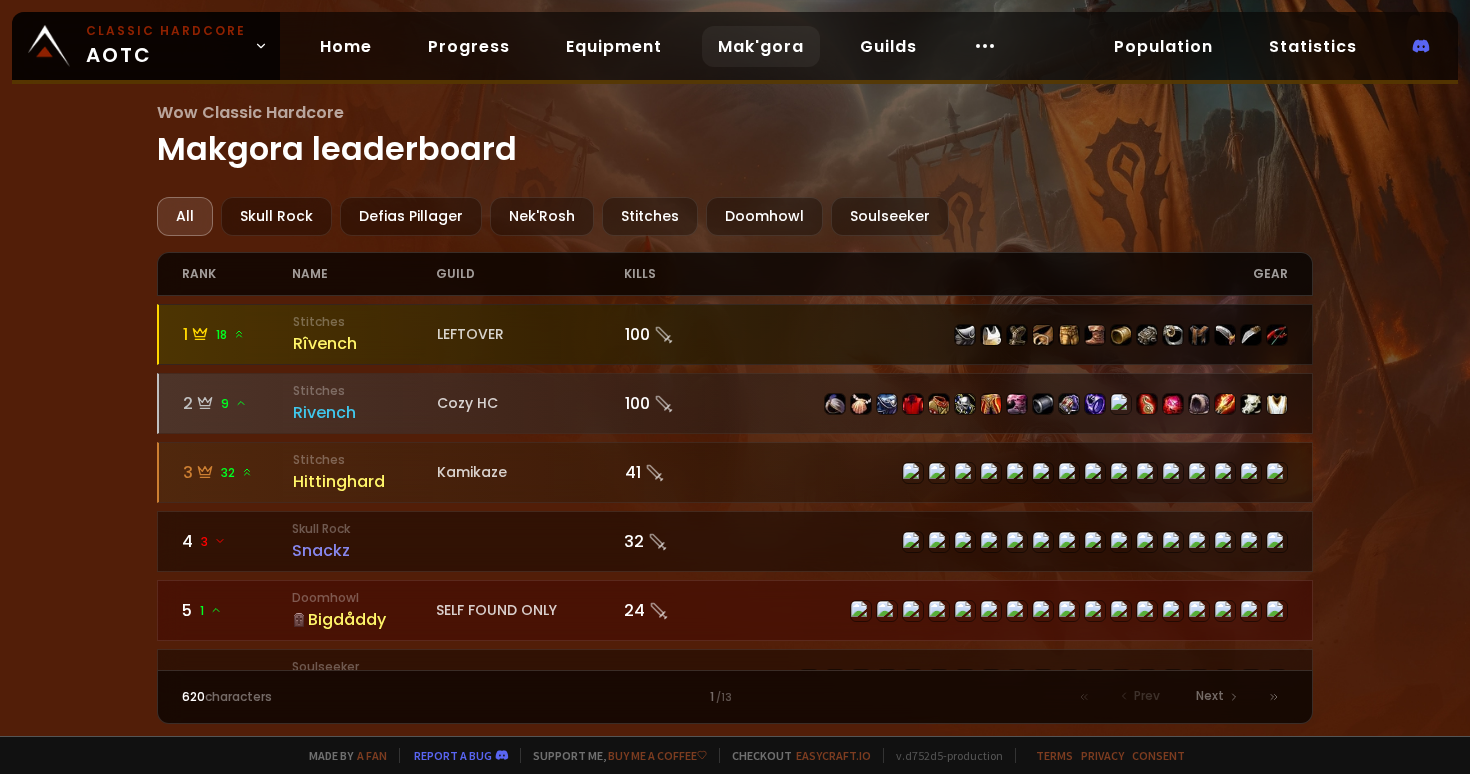 click on "Rîvench" at bounding box center [365, 343] 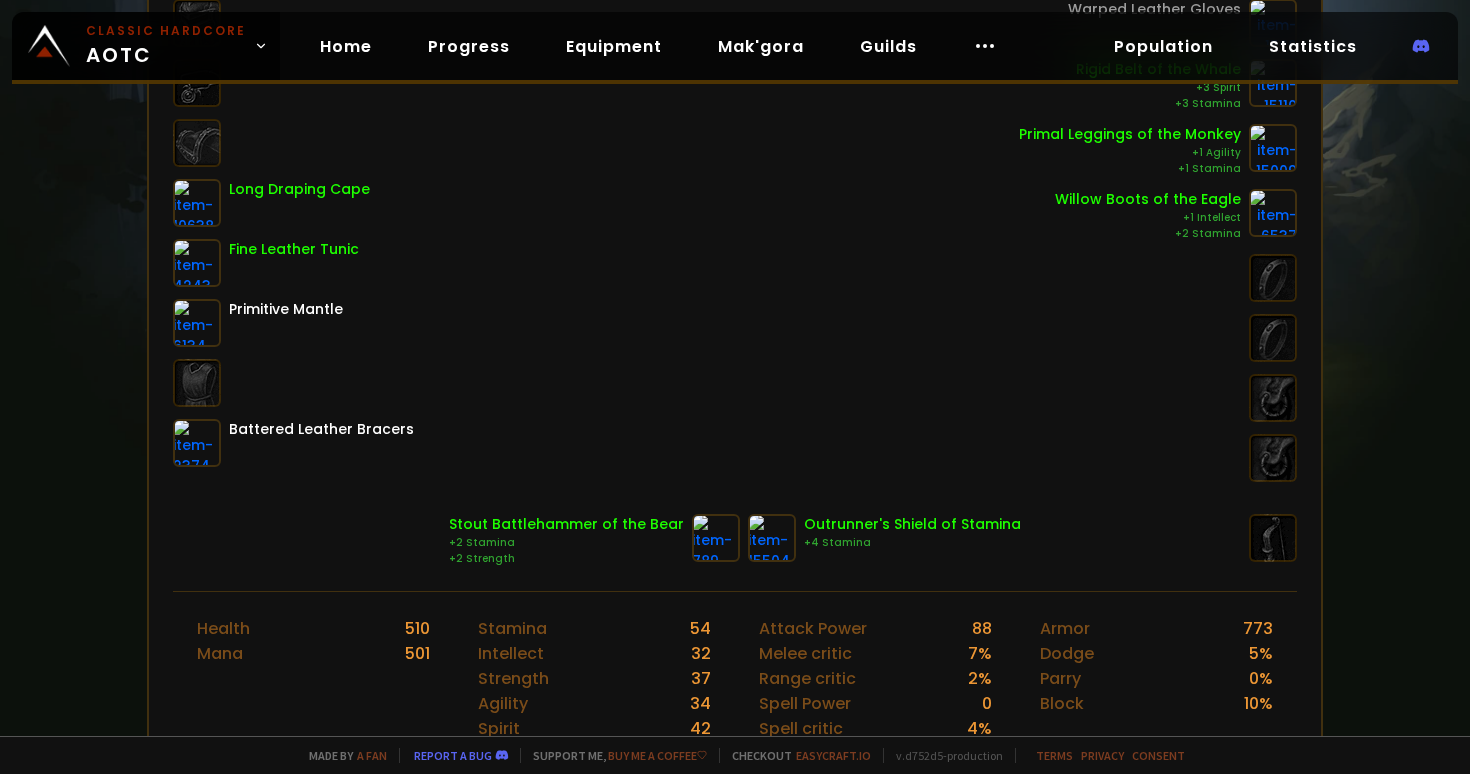 scroll, scrollTop: 0, scrollLeft: 0, axis: both 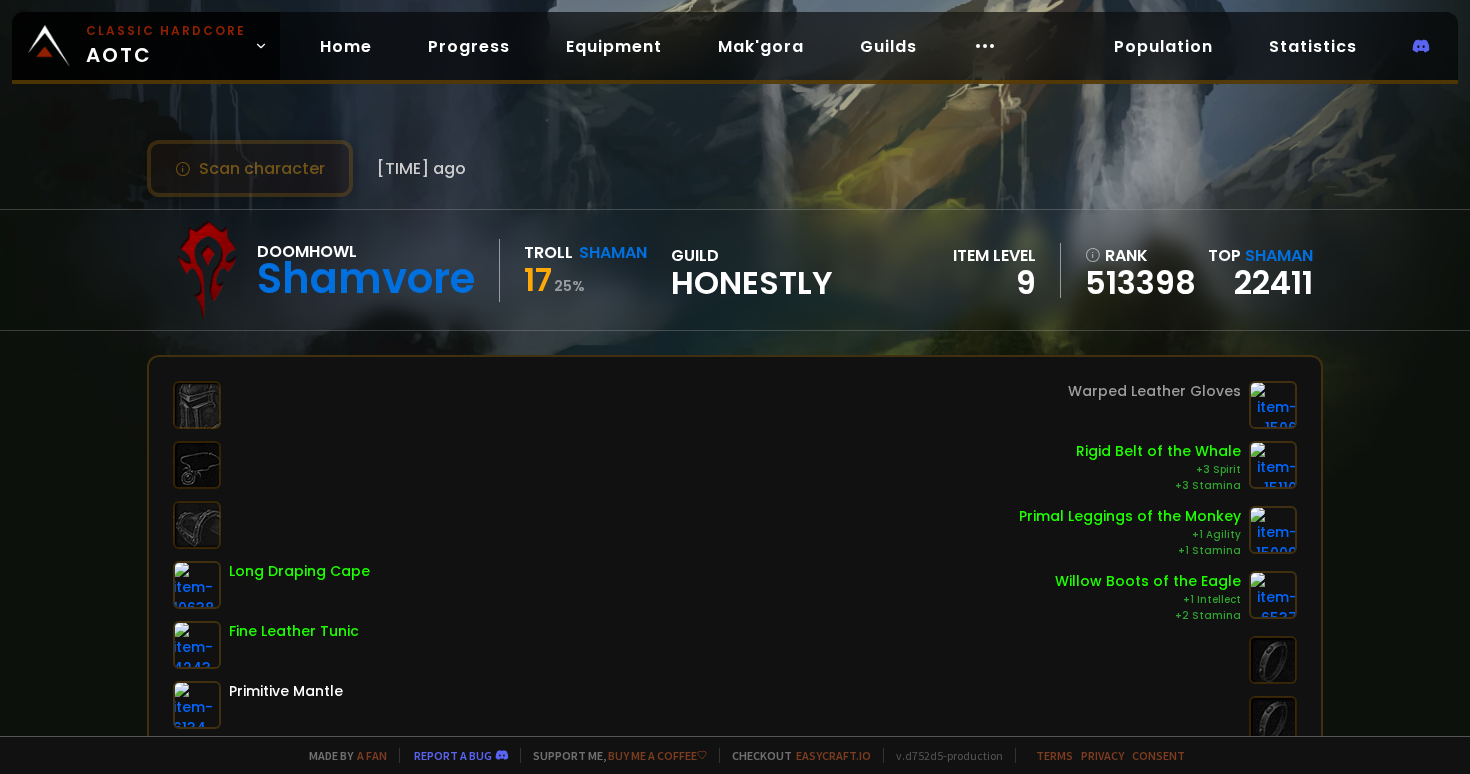 click on "Scan character" at bounding box center [250, 168] 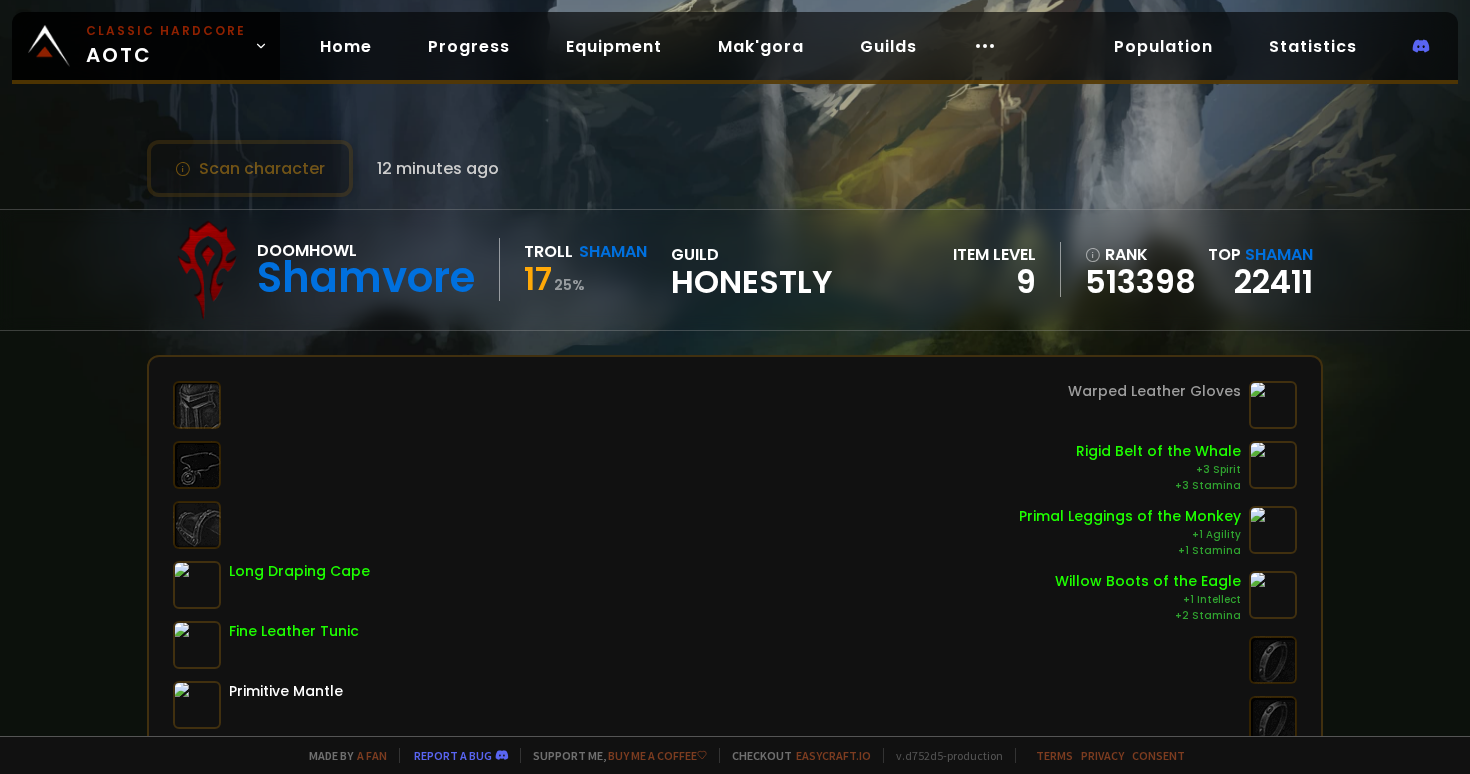 scroll, scrollTop: 0, scrollLeft: 0, axis: both 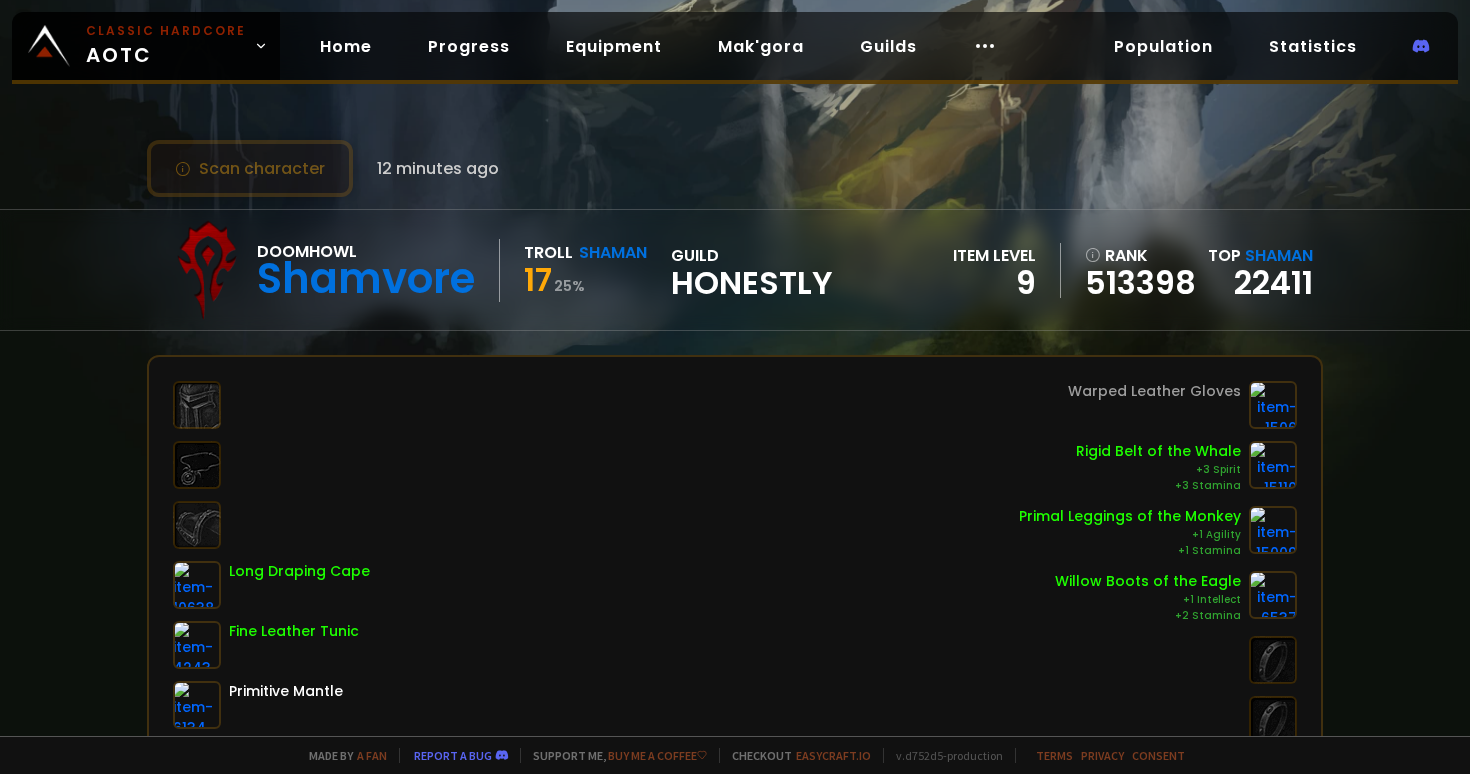 click on "Scan character" at bounding box center [250, 168] 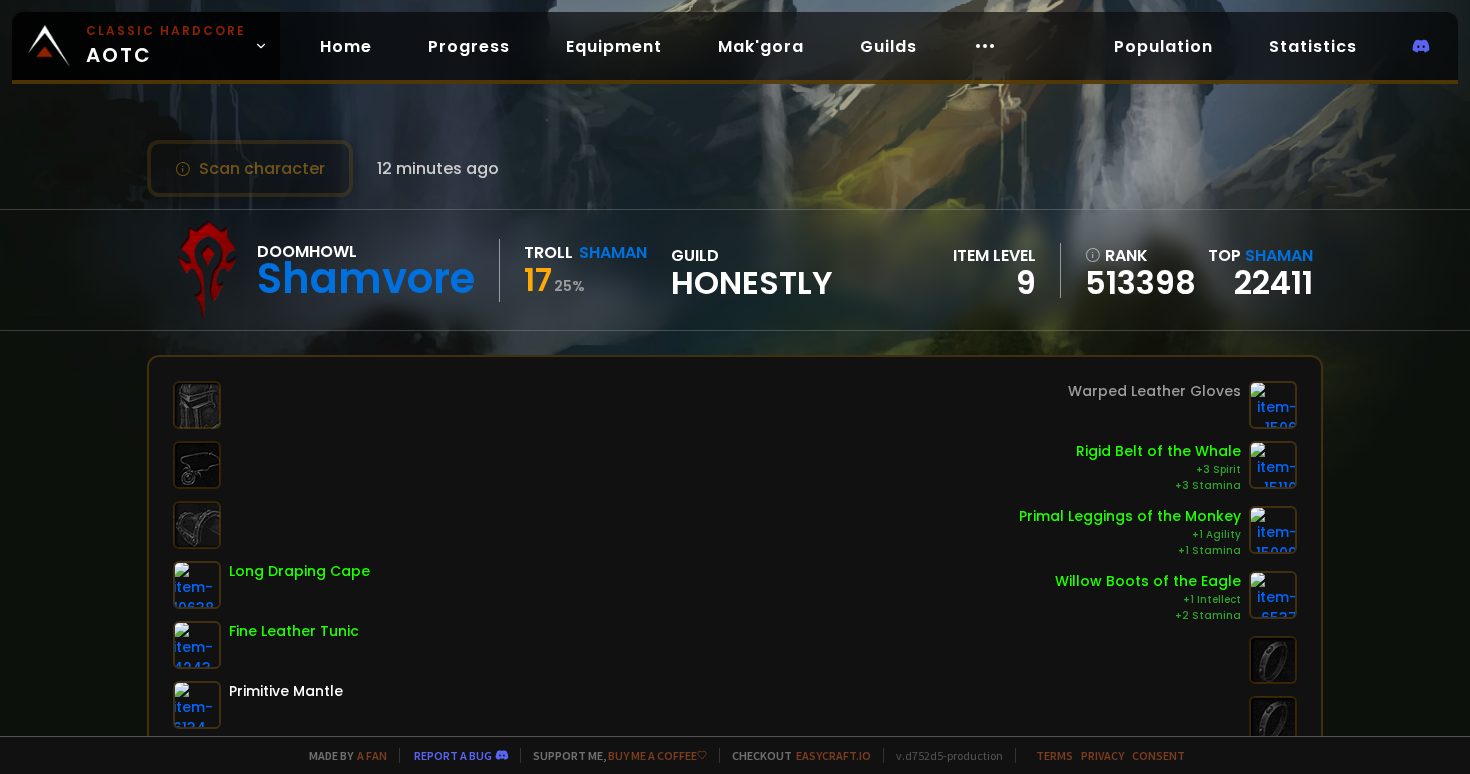 click on "17" at bounding box center (538, 279) 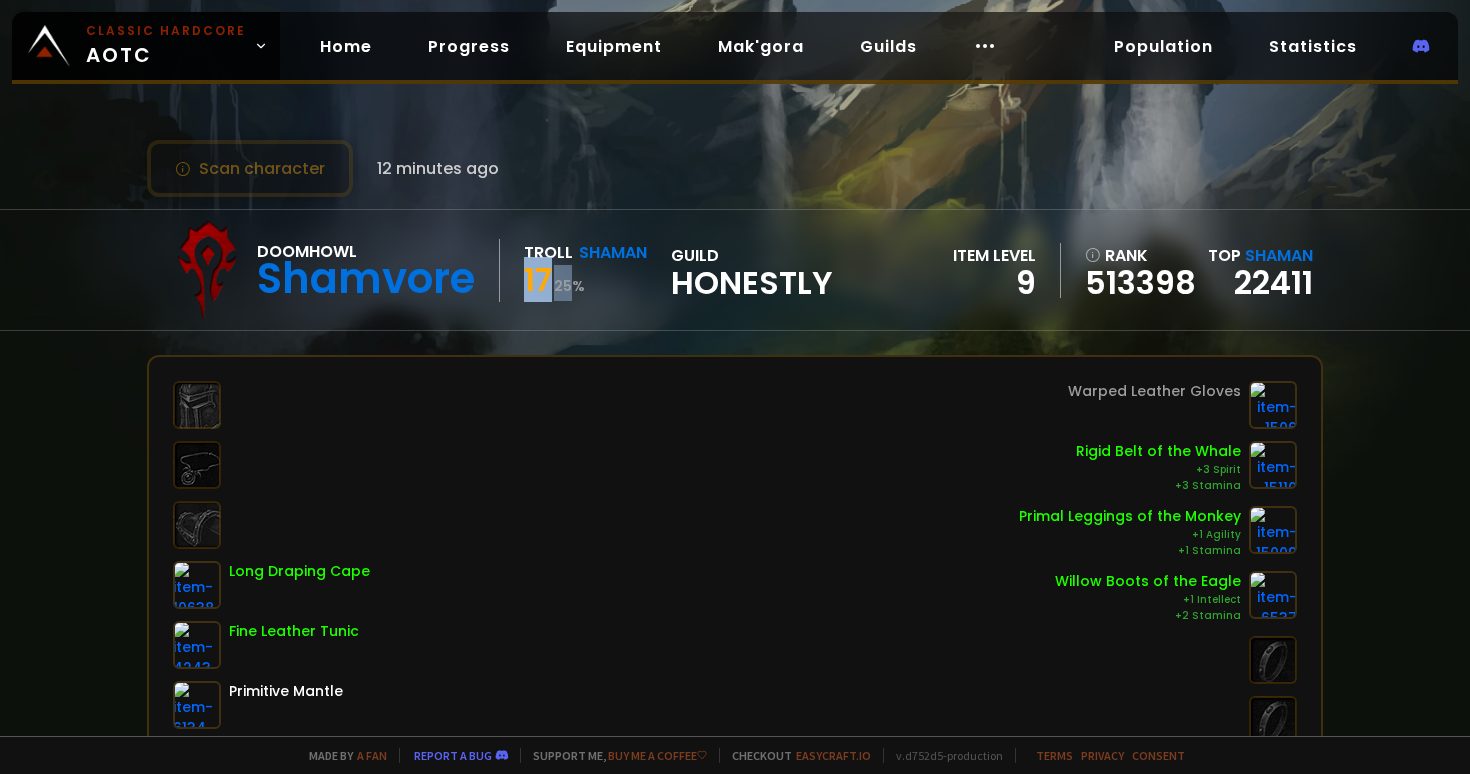 click on "17" at bounding box center (538, 279) 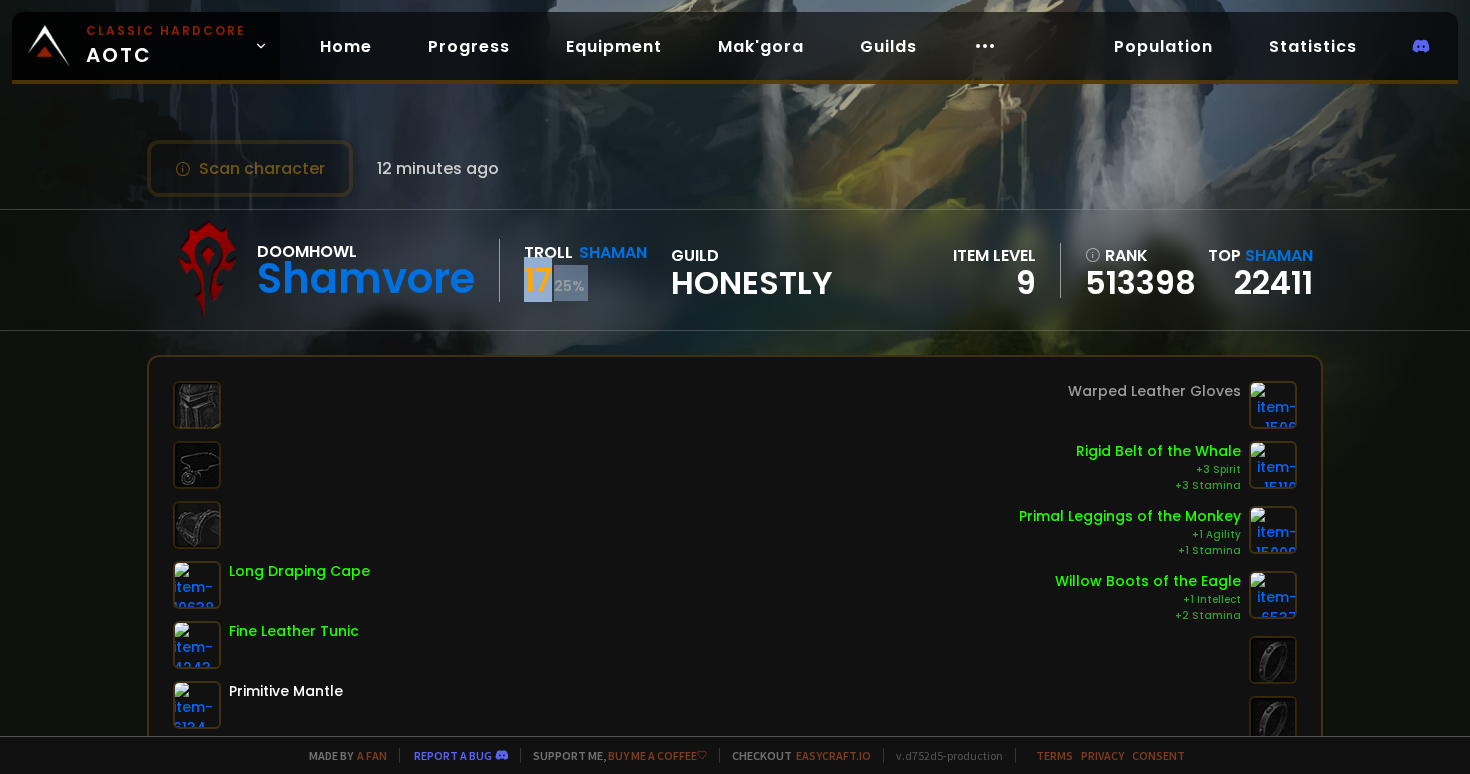 click on "17" at bounding box center (538, 279) 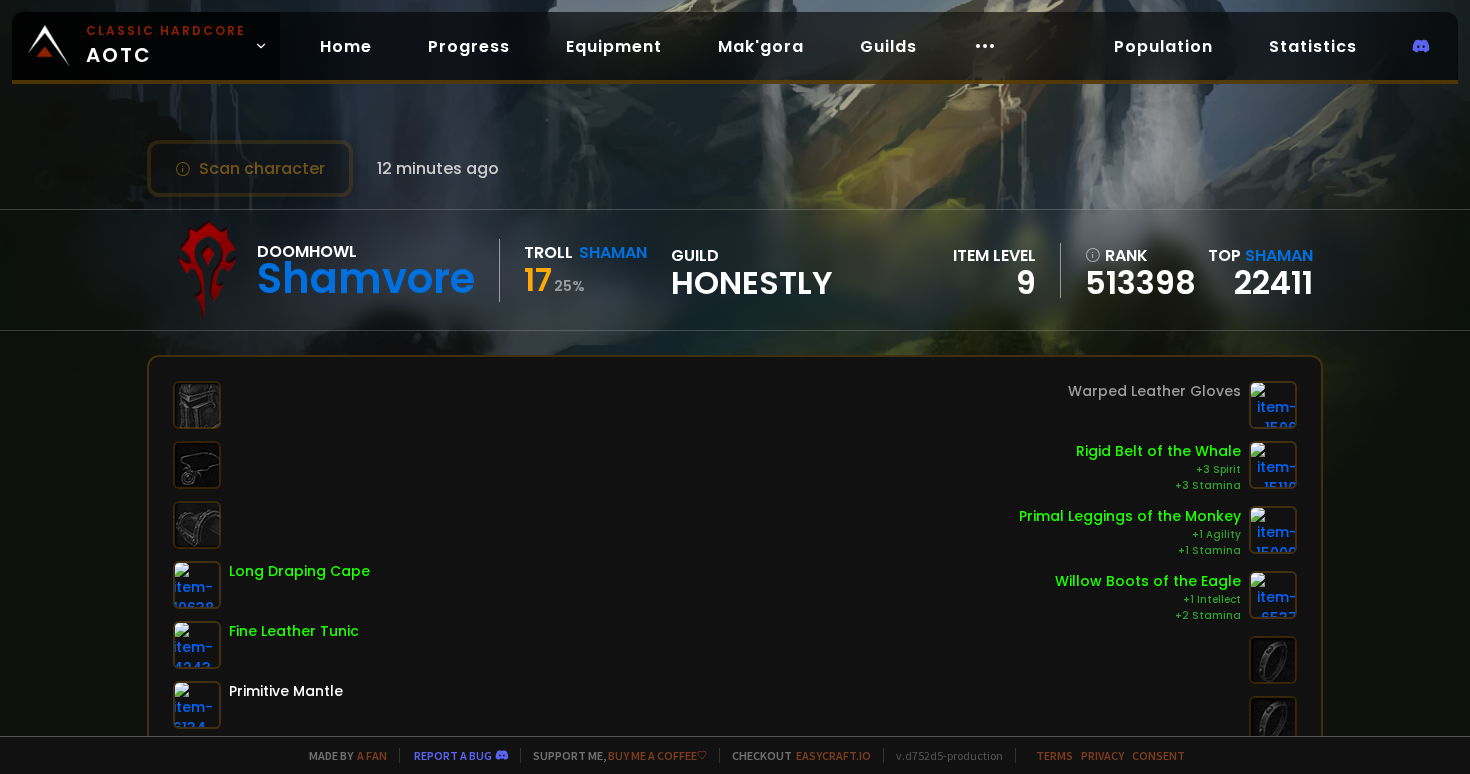 click on "Honestly" at bounding box center [752, 283] 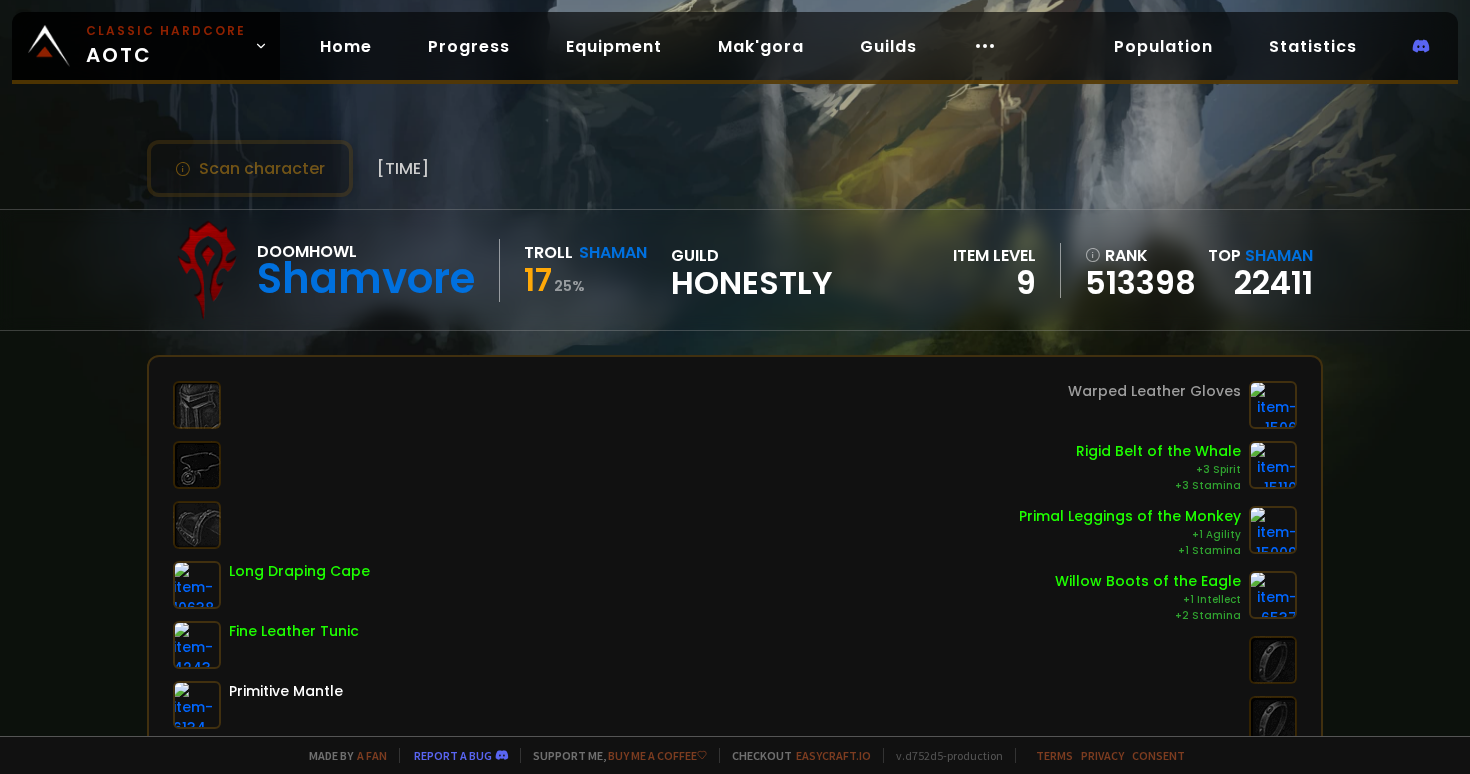 scroll, scrollTop: 0, scrollLeft: 0, axis: both 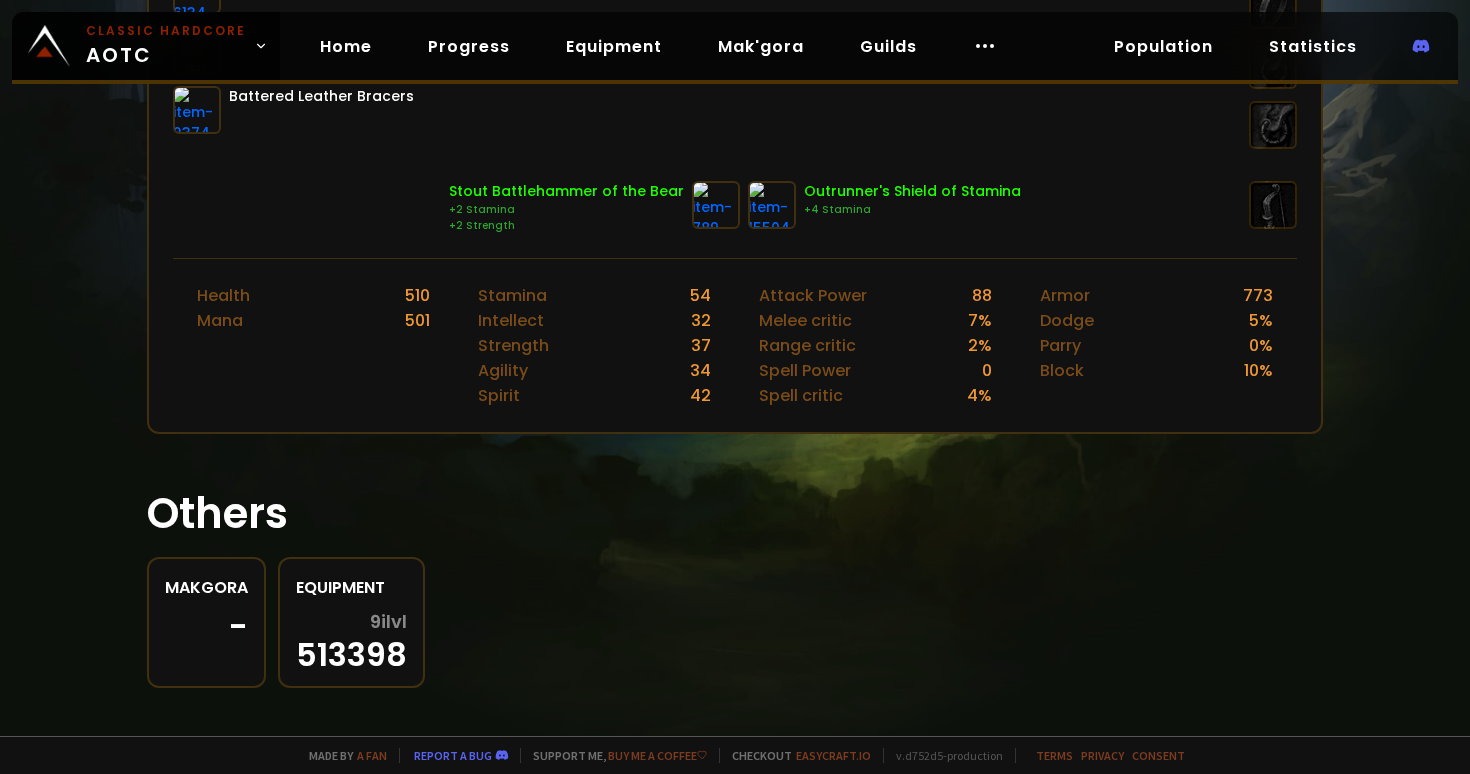 click on "Makgora -" at bounding box center (206, 622) 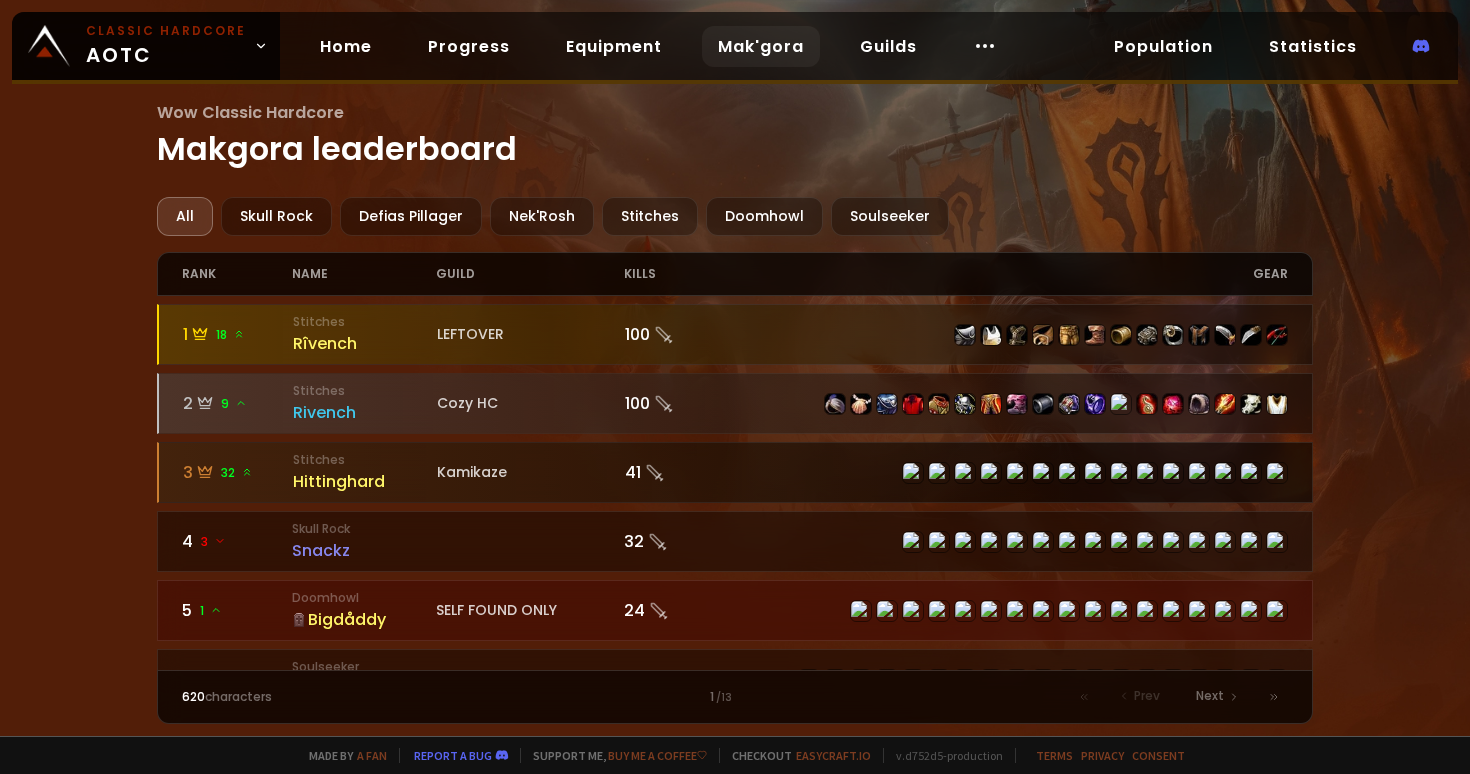 click on "Stitches" at bounding box center (365, 460) 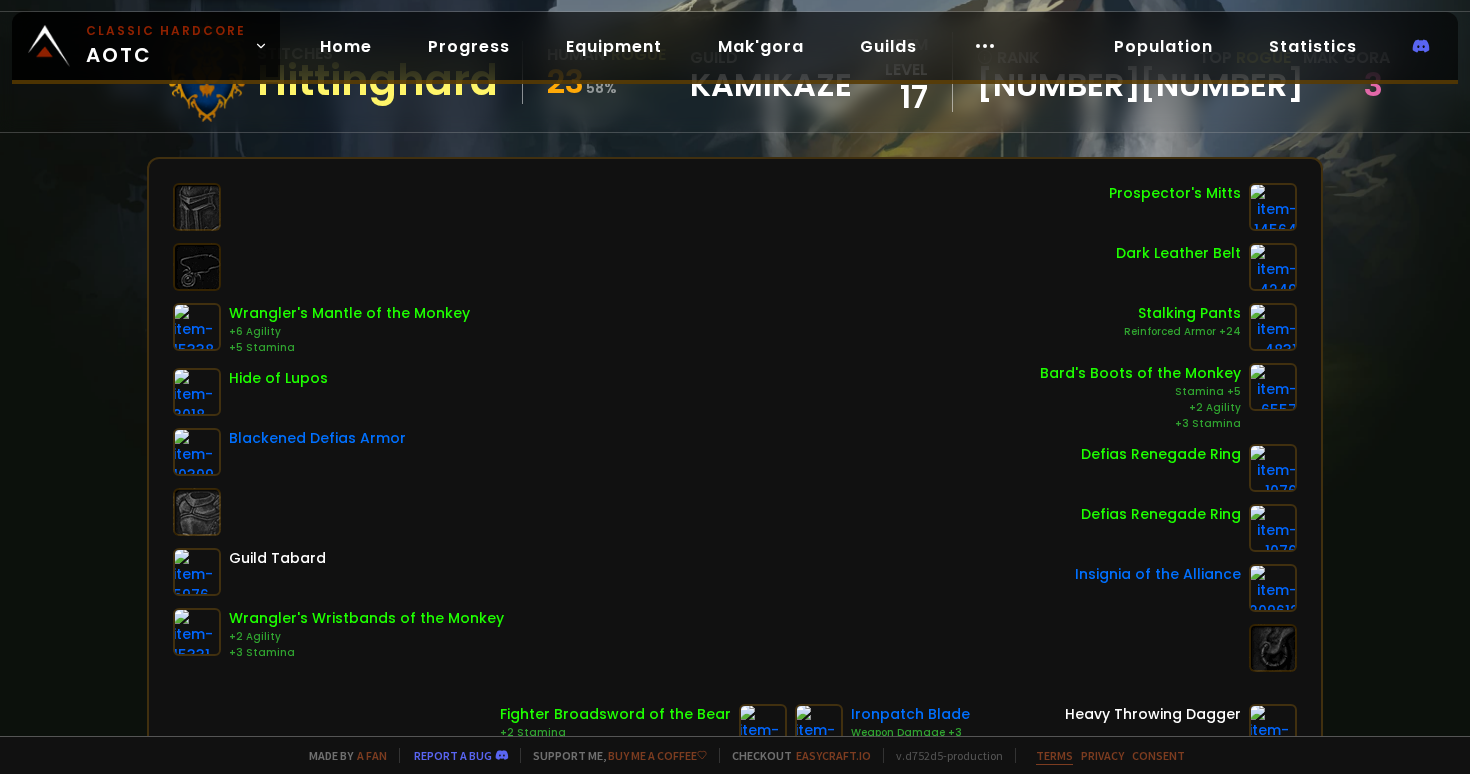 scroll, scrollTop: 212, scrollLeft: 0, axis: vertical 